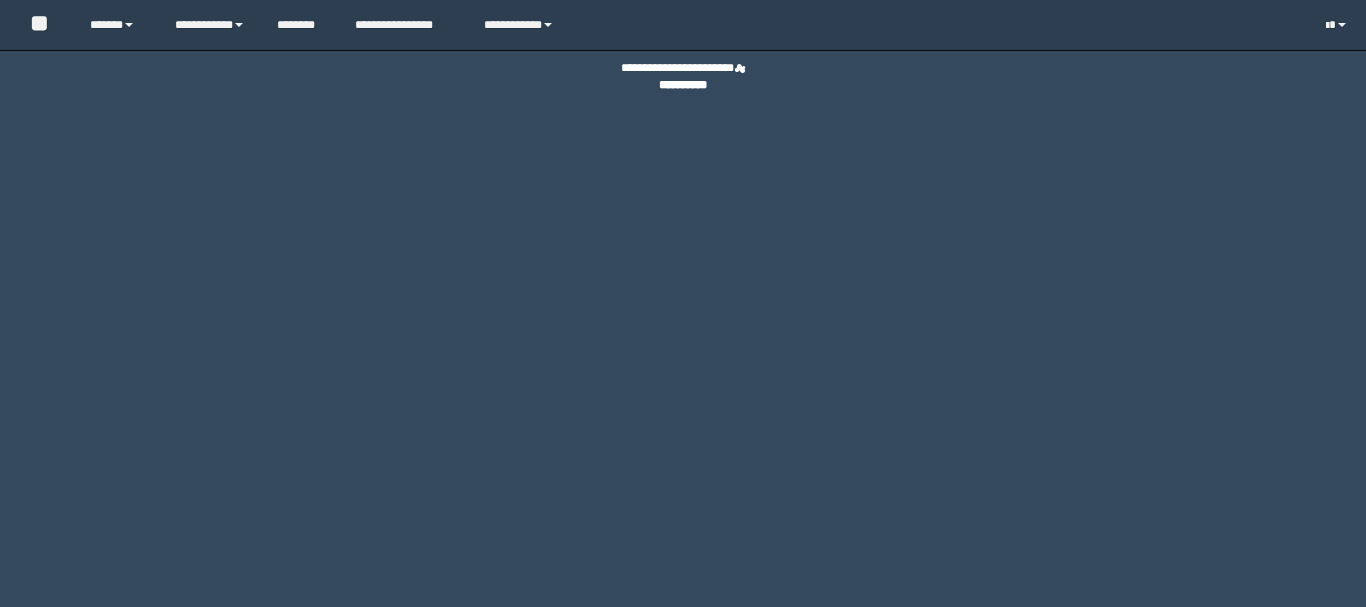 scroll, scrollTop: 0, scrollLeft: 0, axis: both 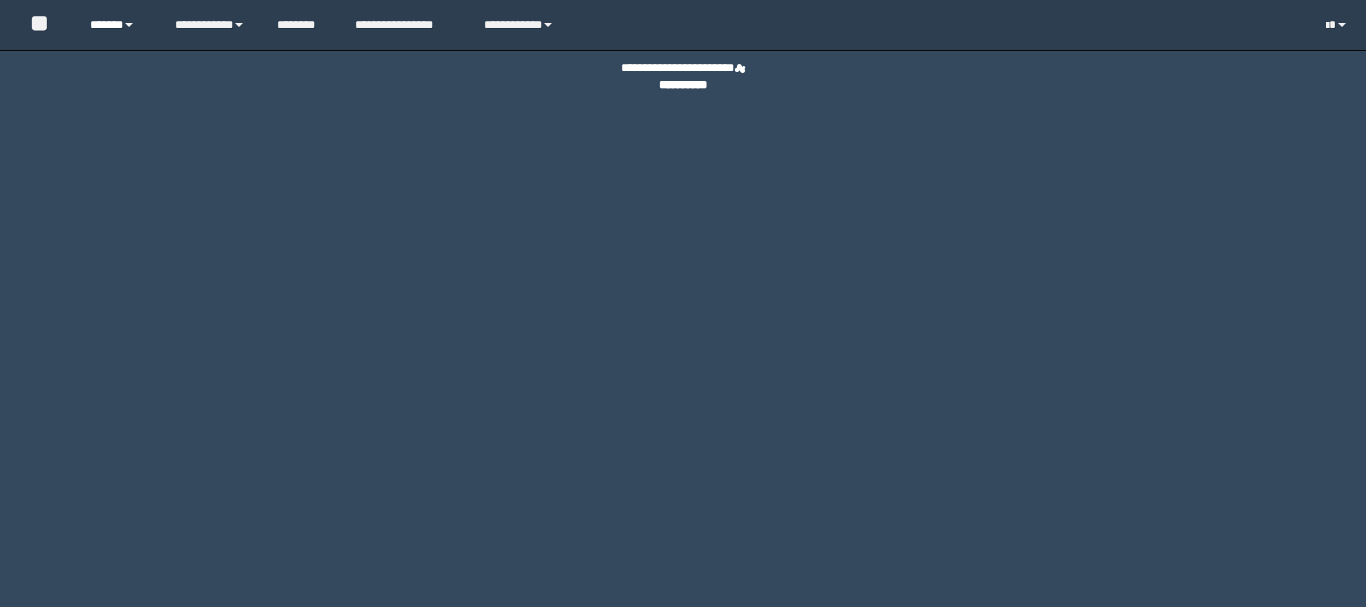 click on "******" at bounding box center [117, 25] 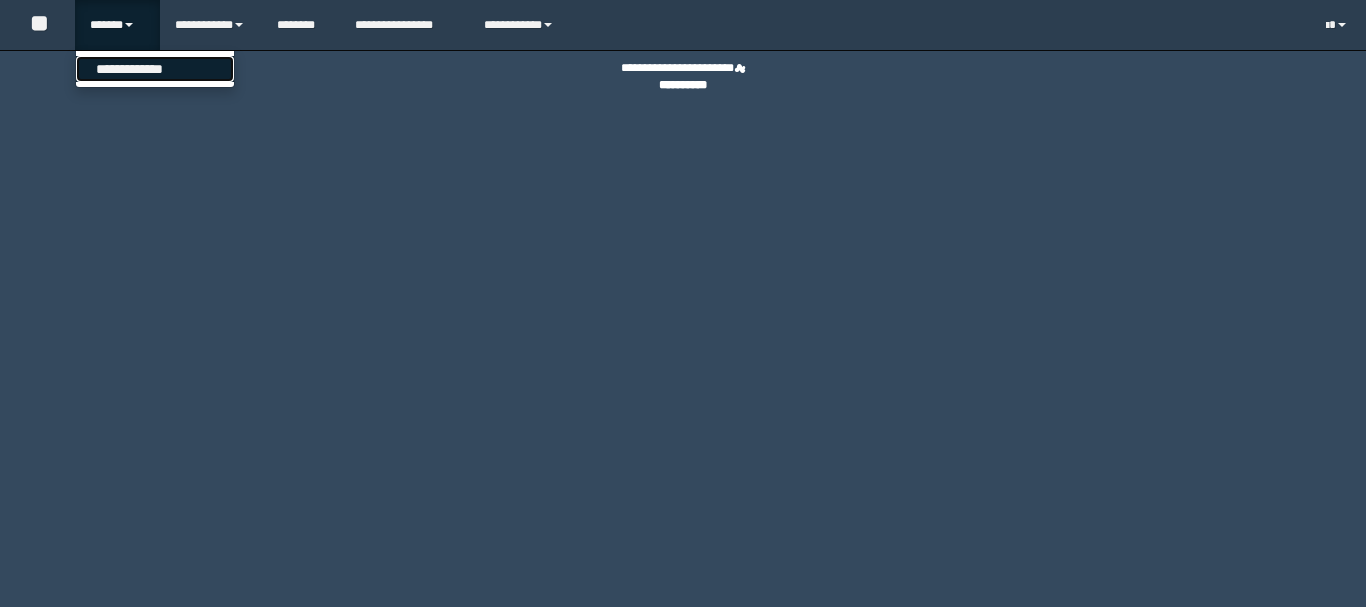 click on "**********" at bounding box center [155, 69] 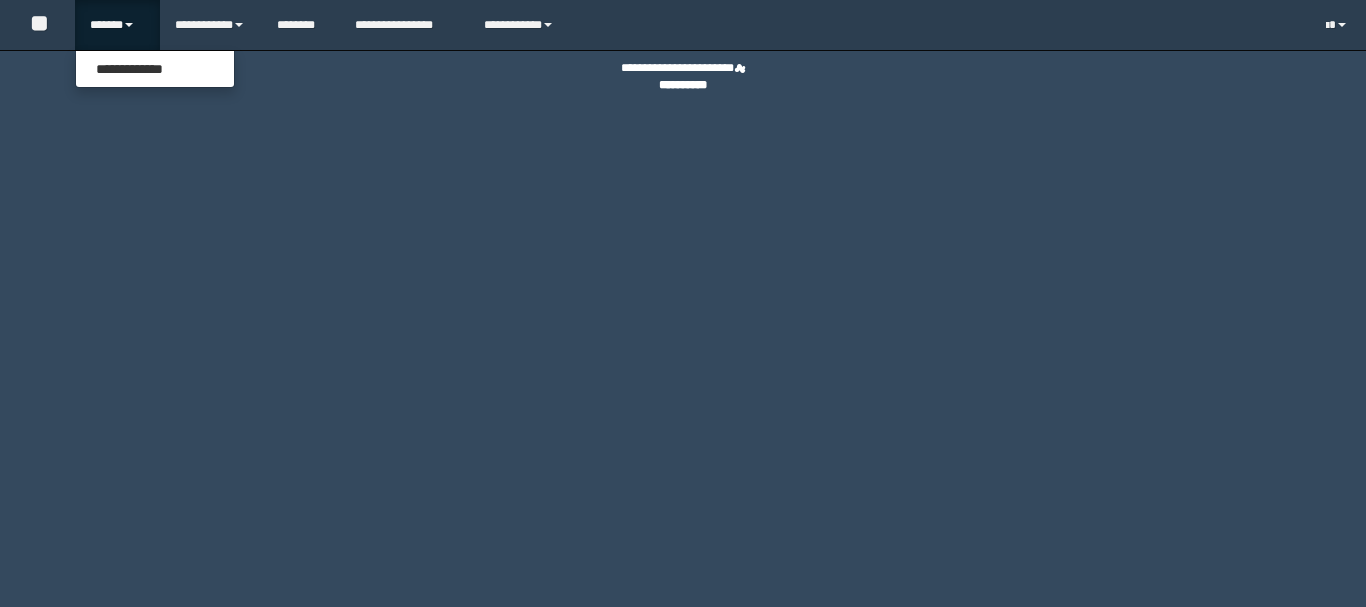 scroll, scrollTop: 0, scrollLeft: 0, axis: both 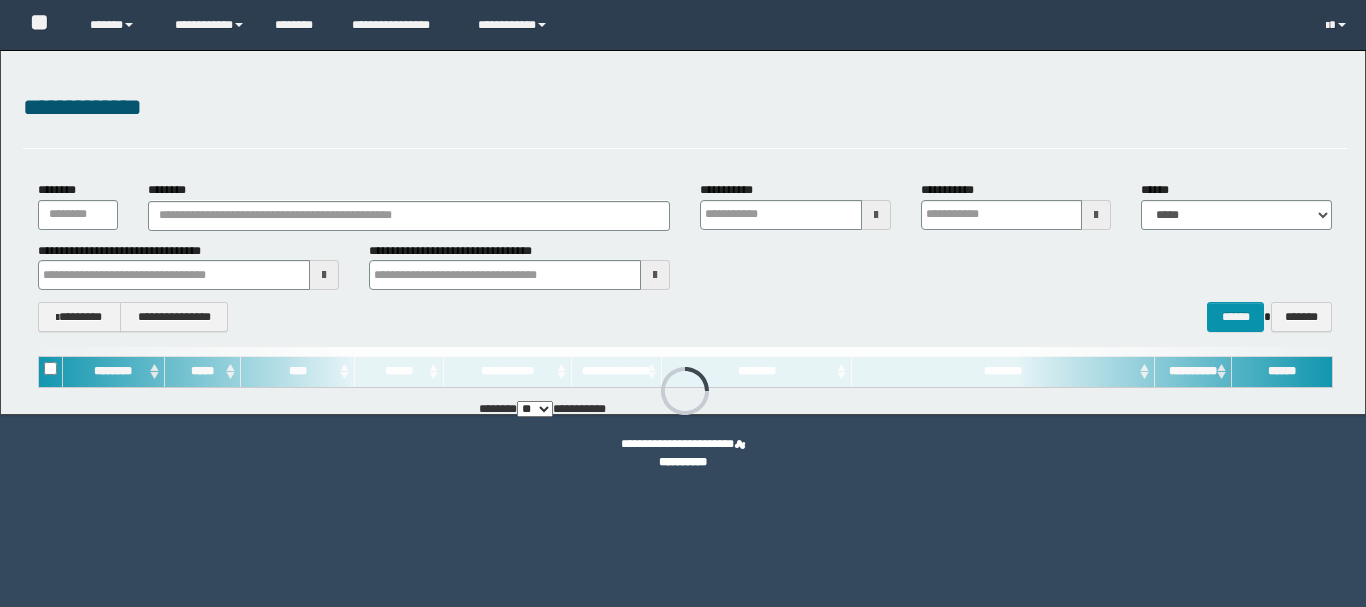 type on "**********" 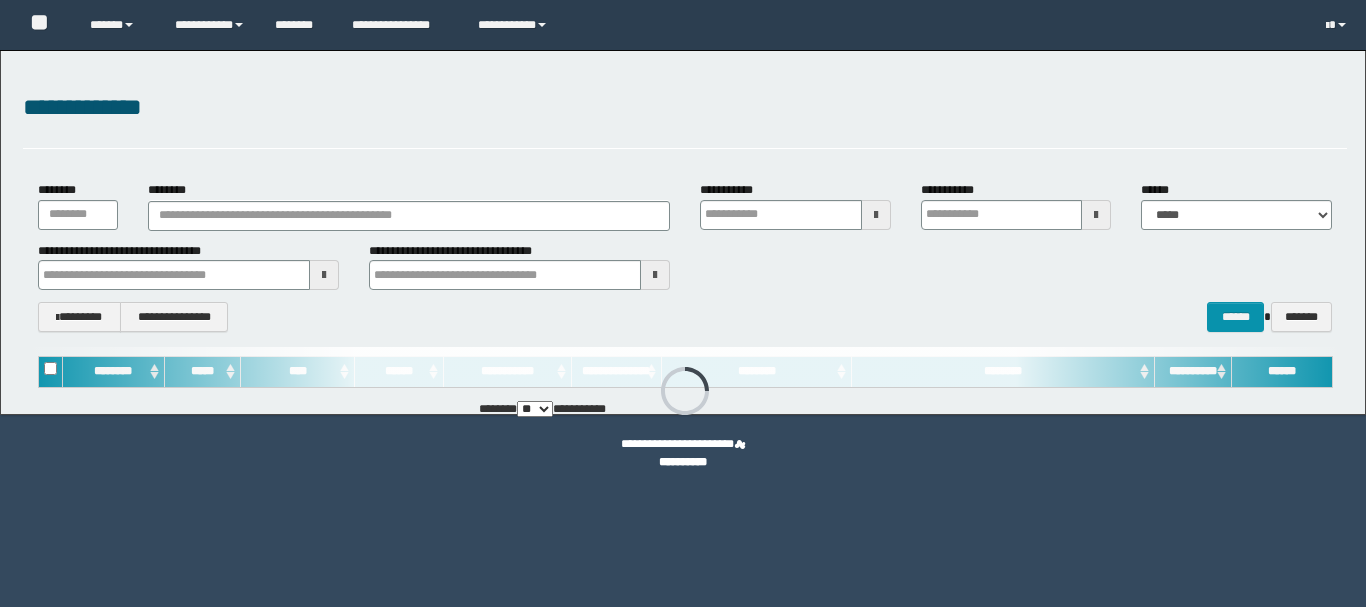 type on "**********" 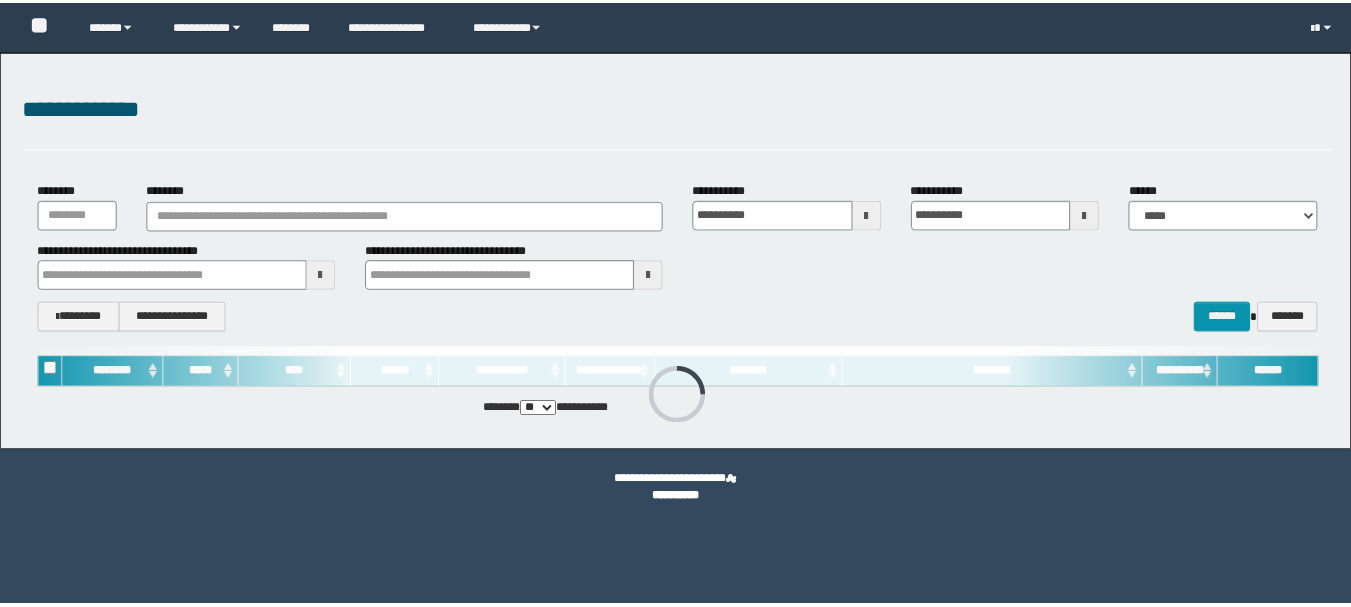 scroll, scrollTop: 0, scrollLeft: 0, axis: both 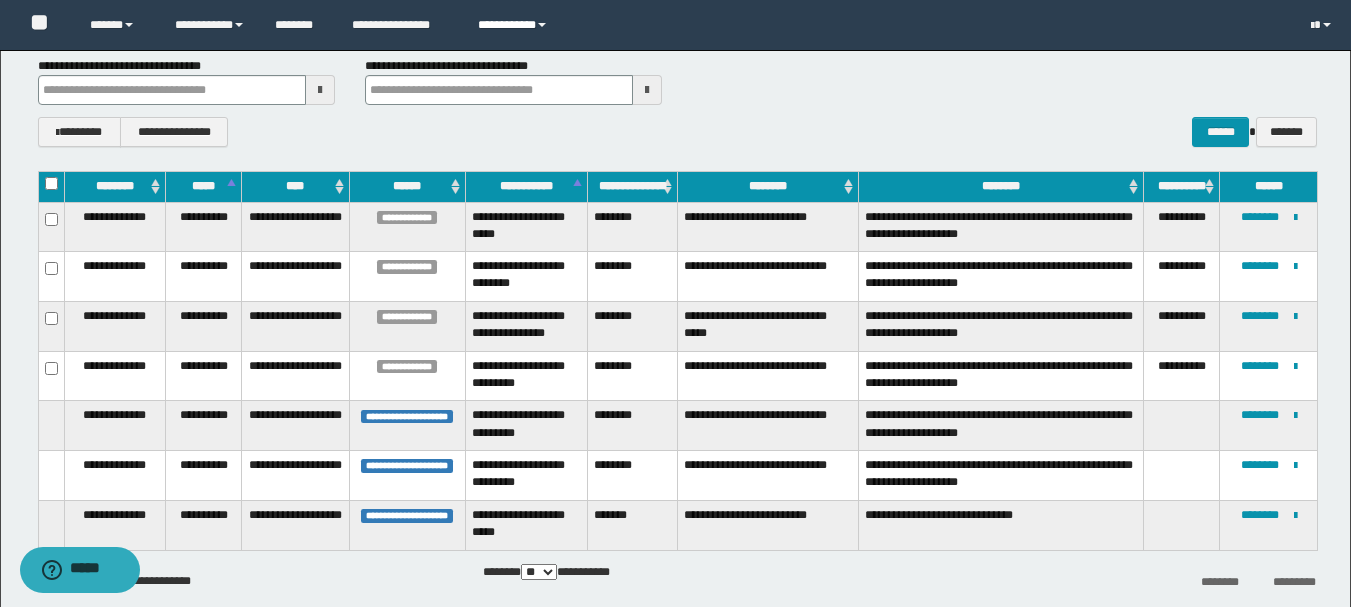 type 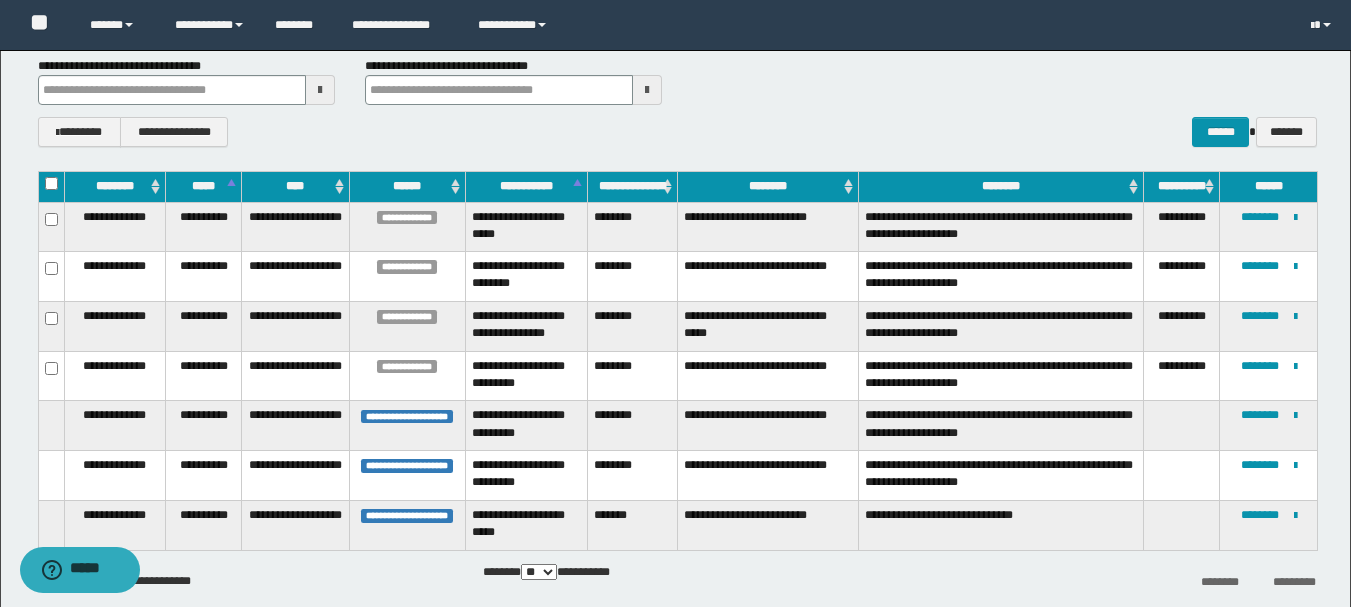 type 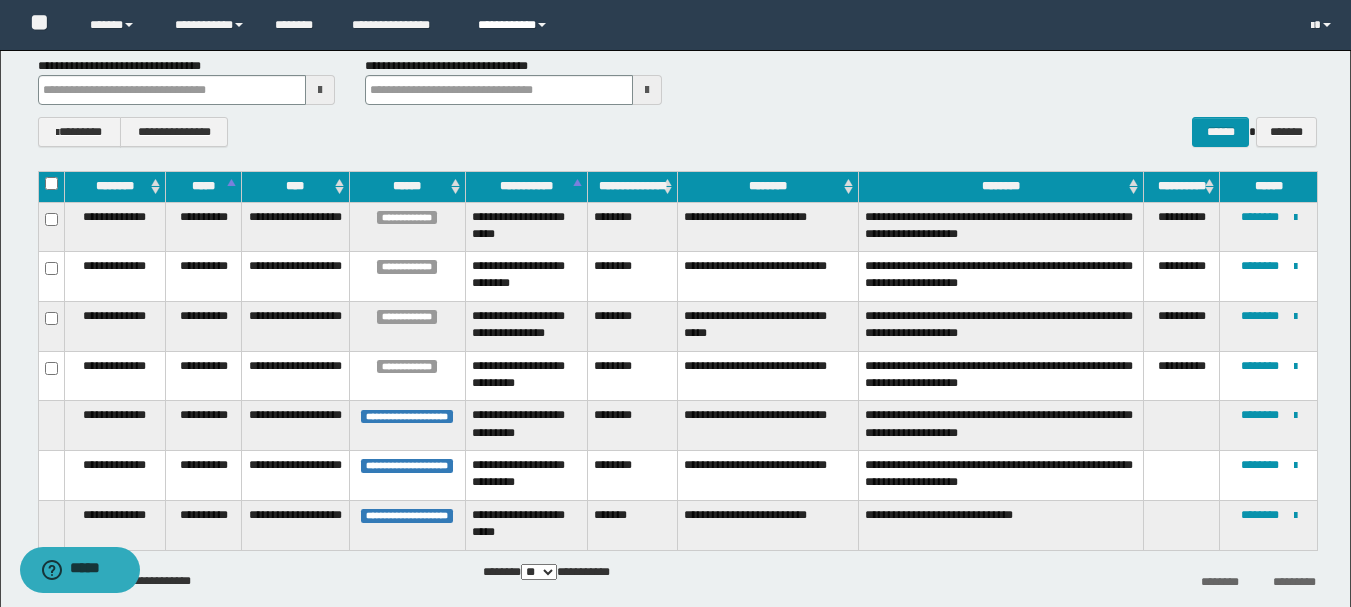 type 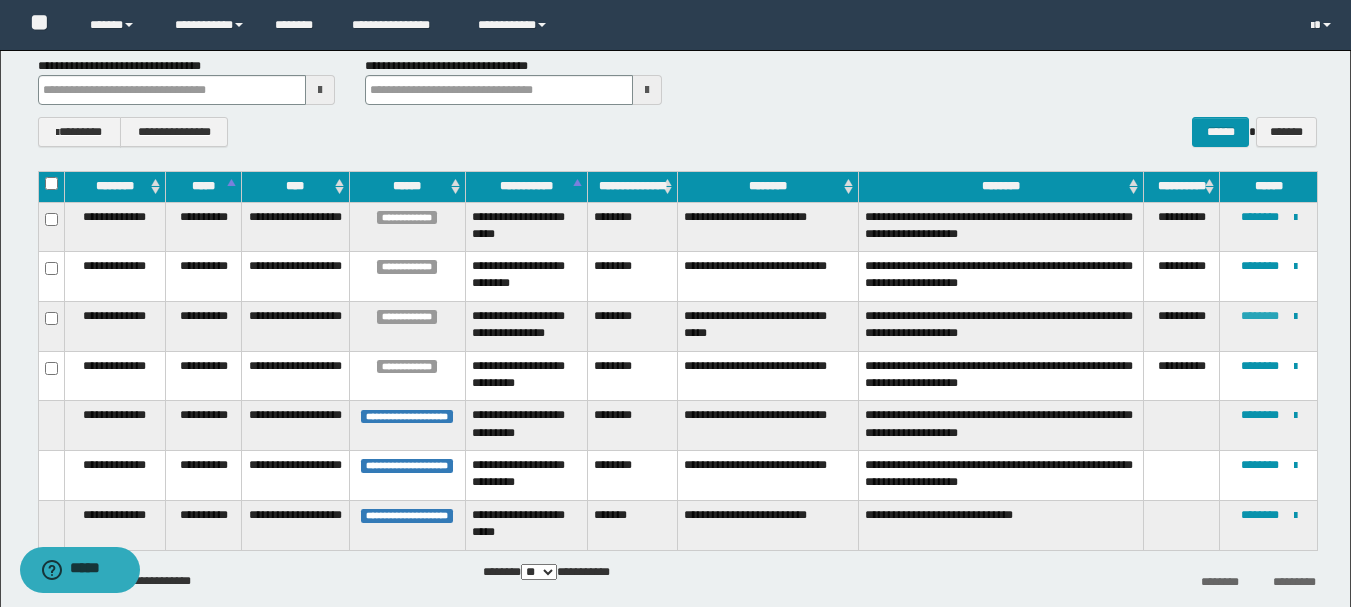 click on "********" at bounding box center (1260, 316) 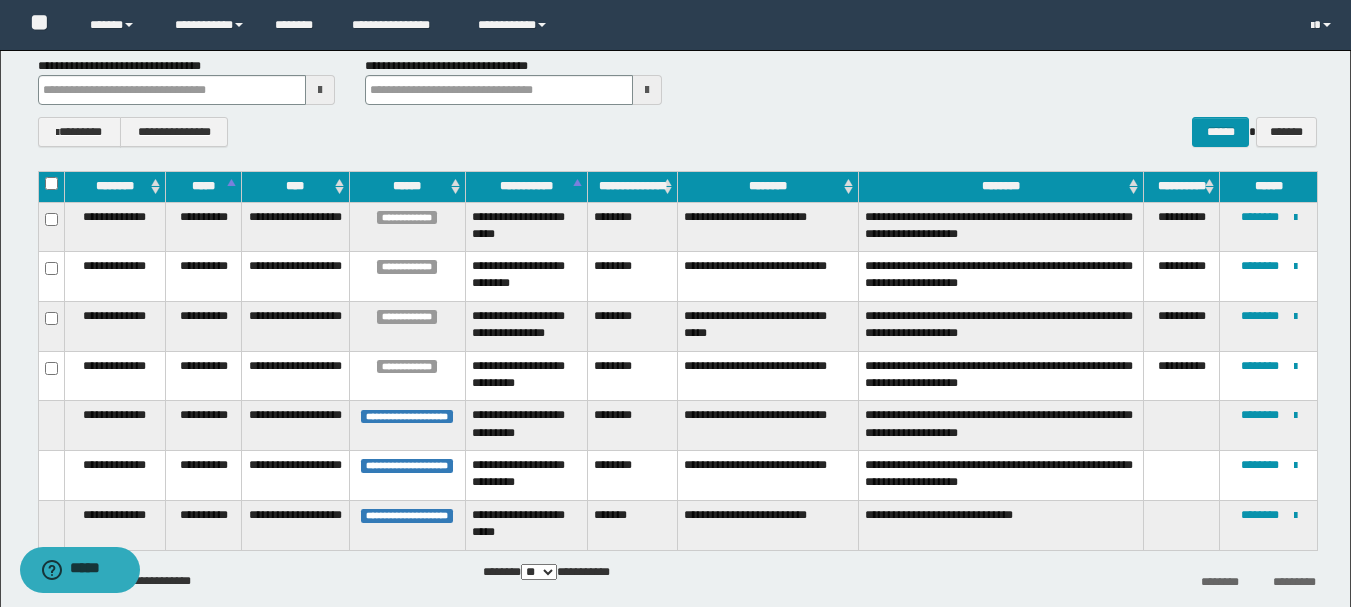 type 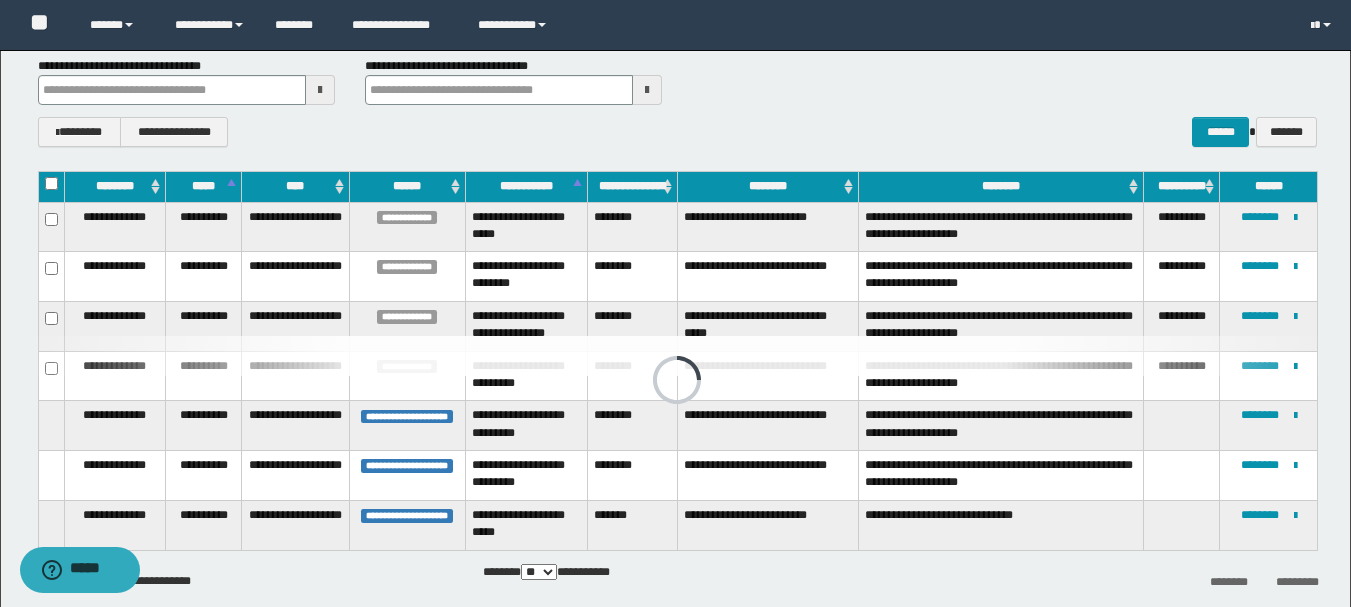 type 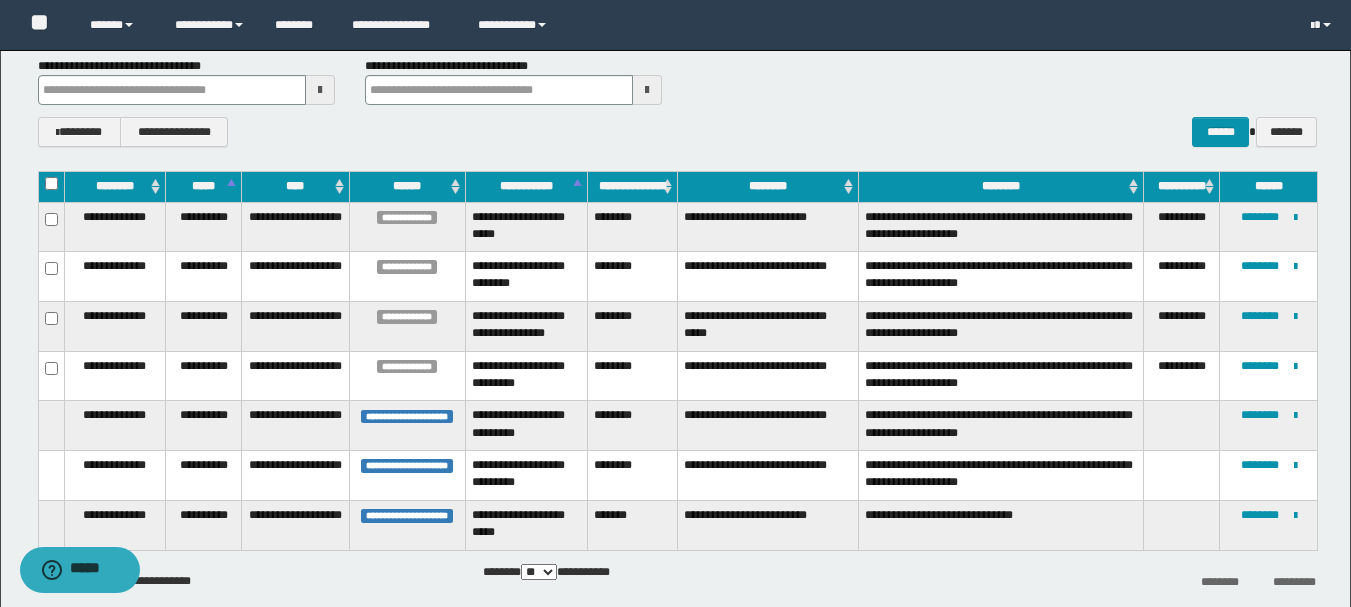 type 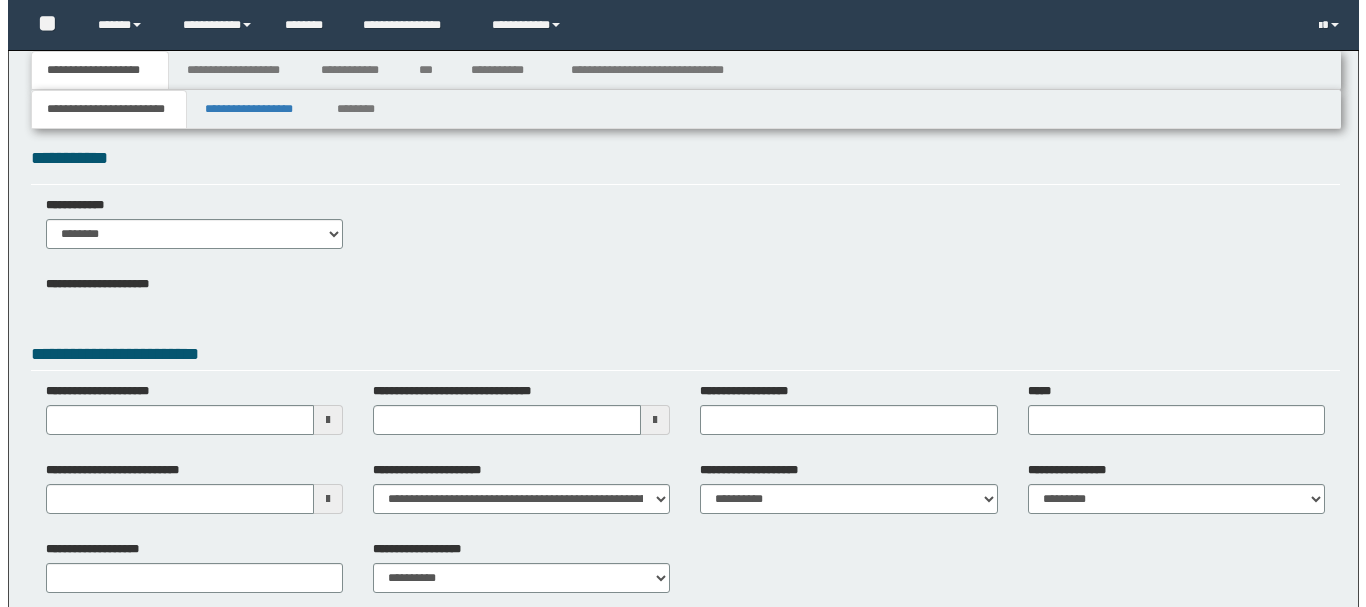 scroll, scrollTop: 0, scrollLeft: 0, axis: both 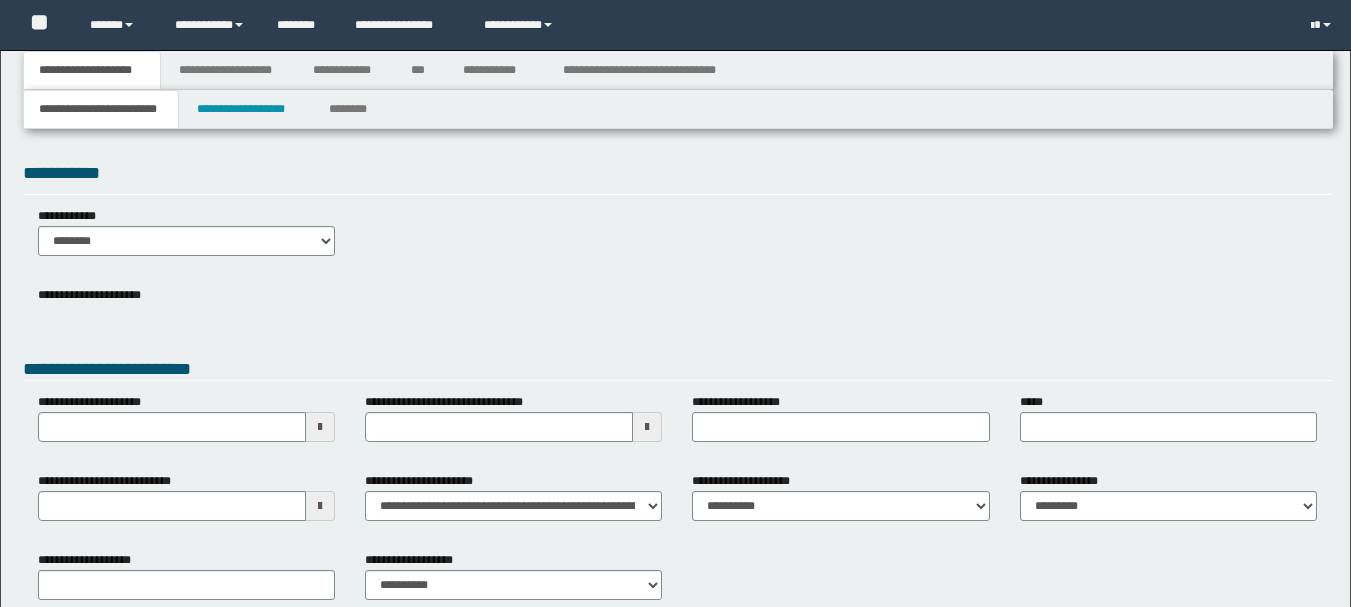 type 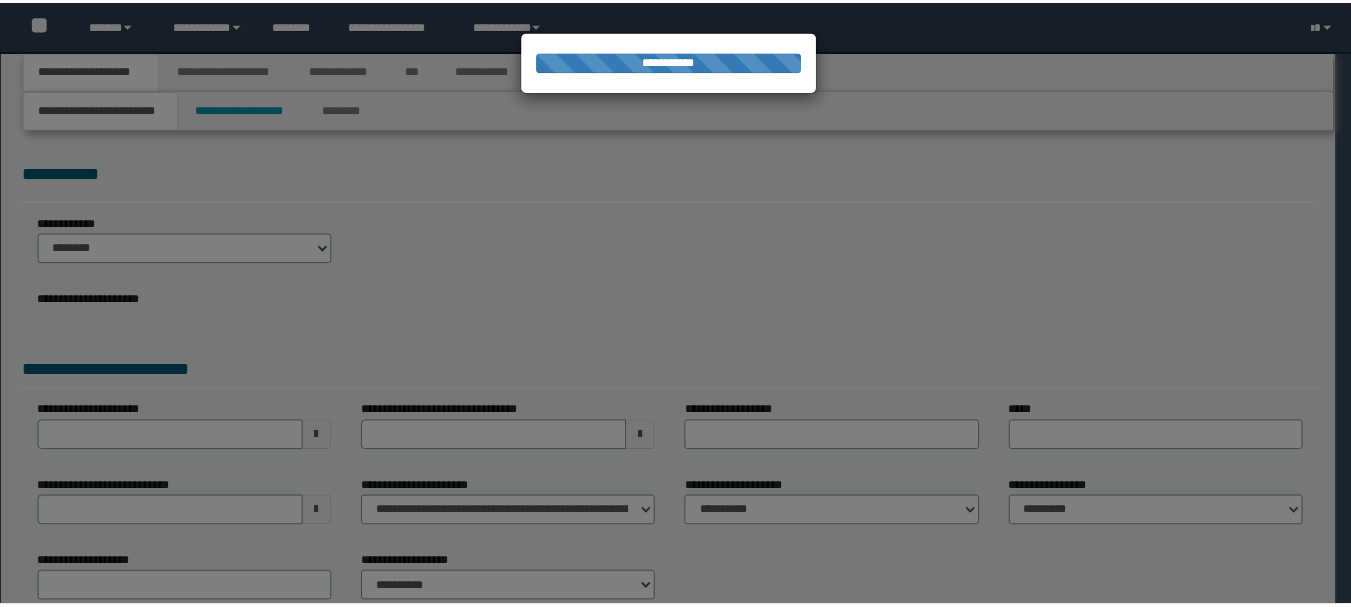 scroll, scrollTop: 0, scrollLeft: 0, axis: both 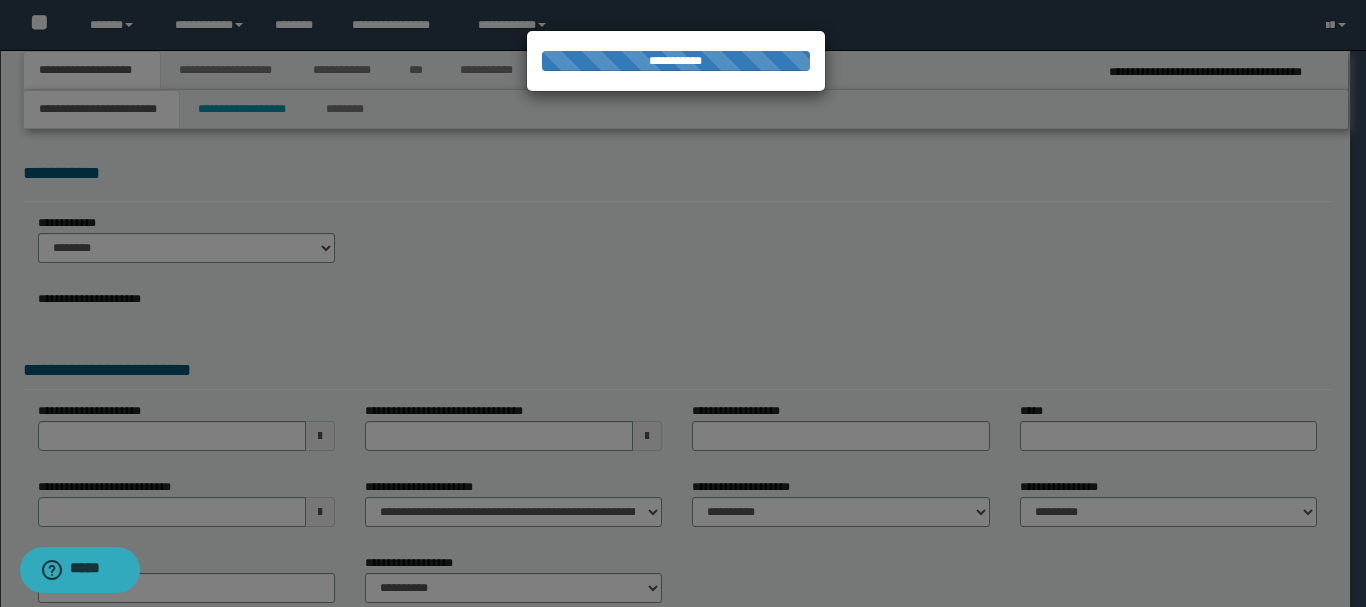 select on "*" 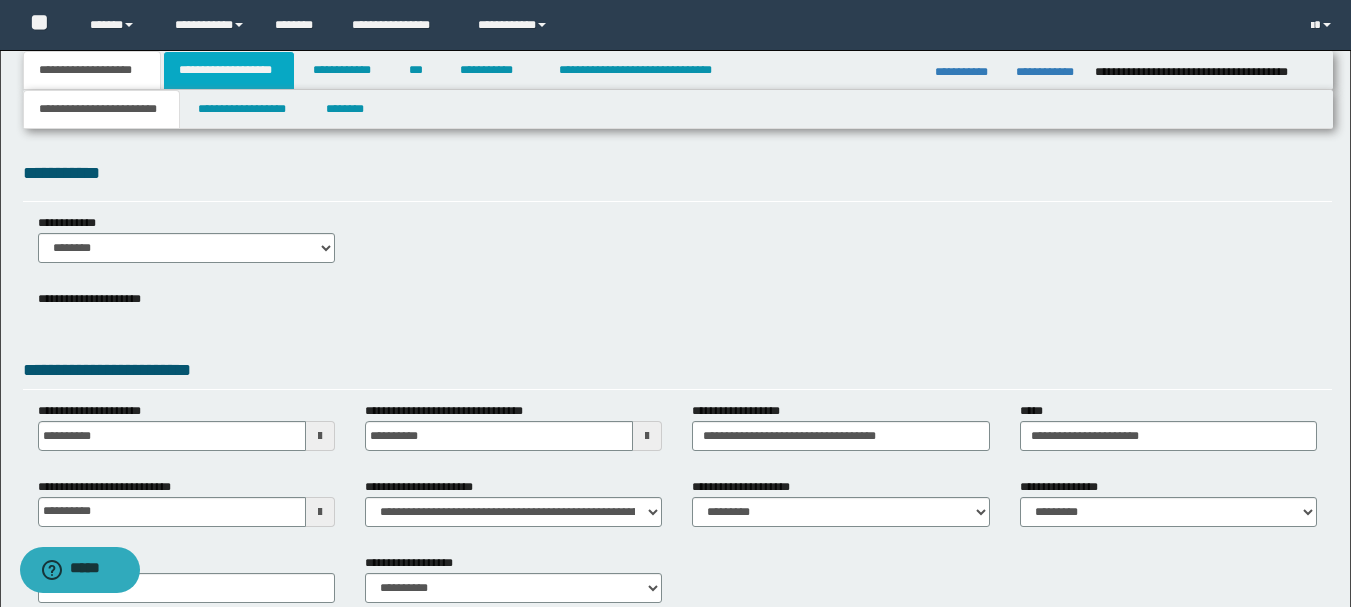 click on "**********" at bounding box center [229, 70] 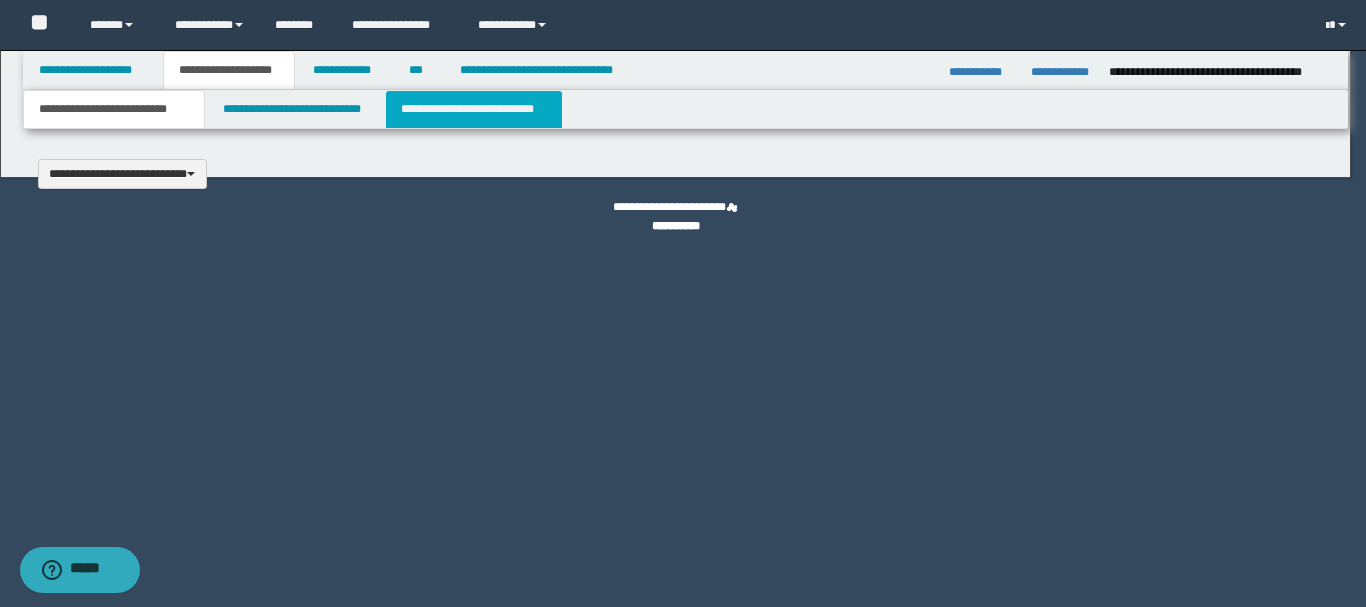 type 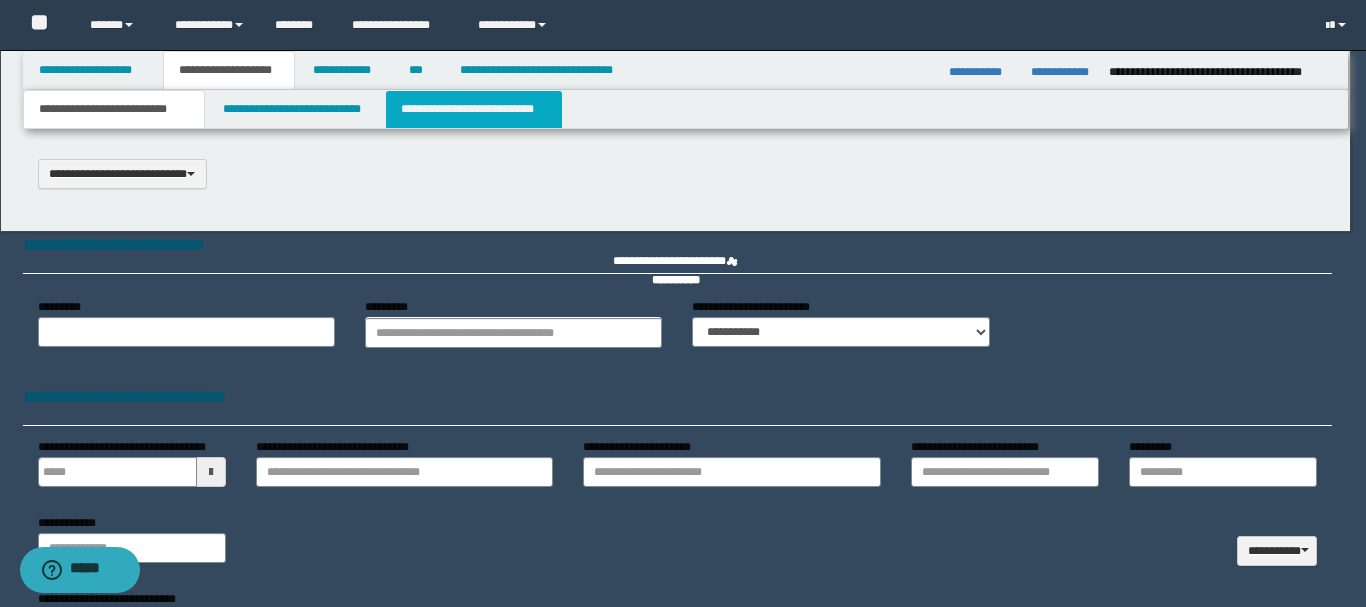 select on "*" 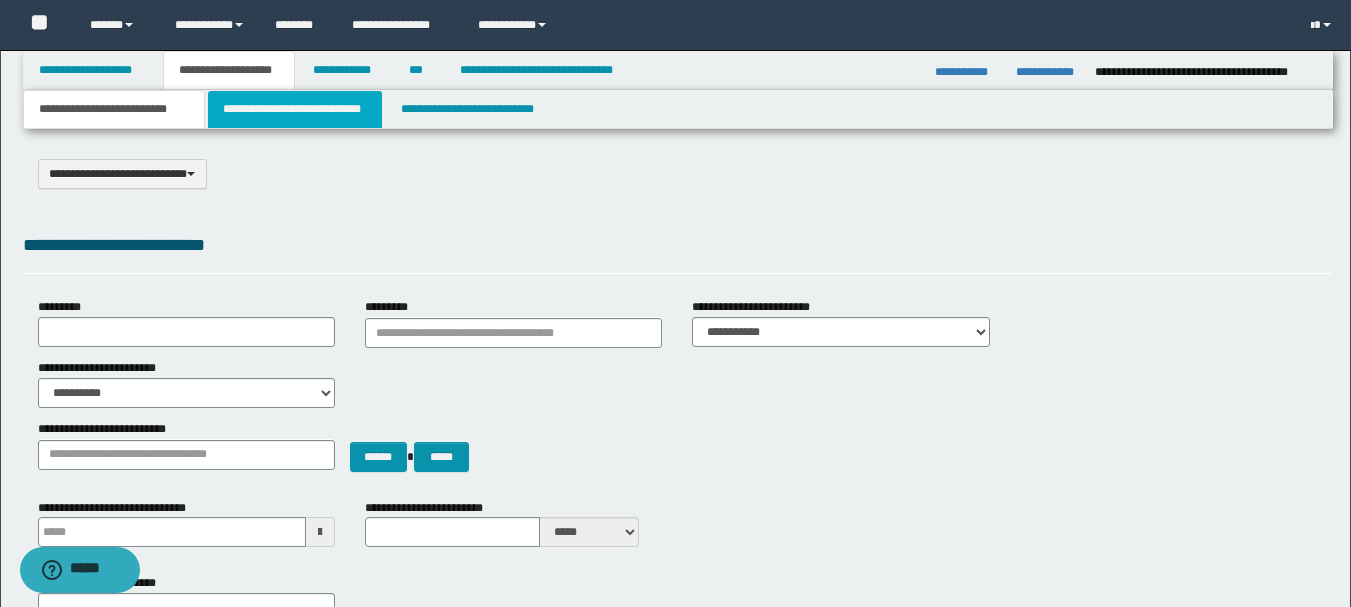 click on "**********" at bounding box center [295, 109] 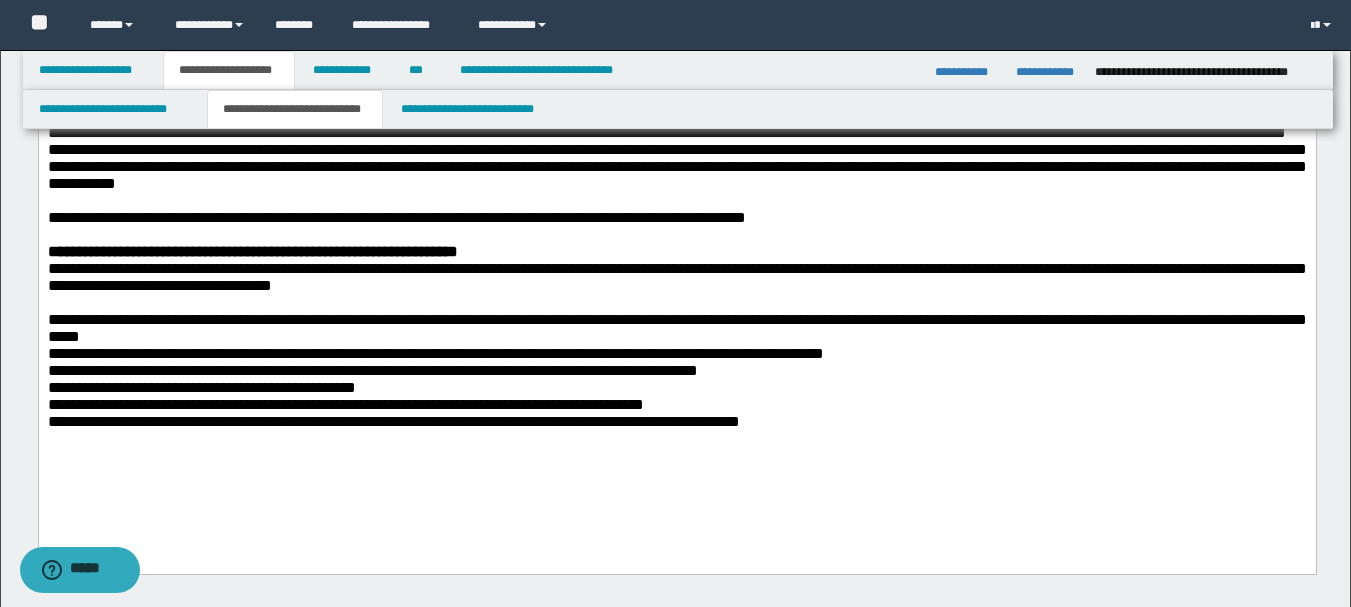 scroll, scrollTop: 0, scrollLeft: 0, axis: both 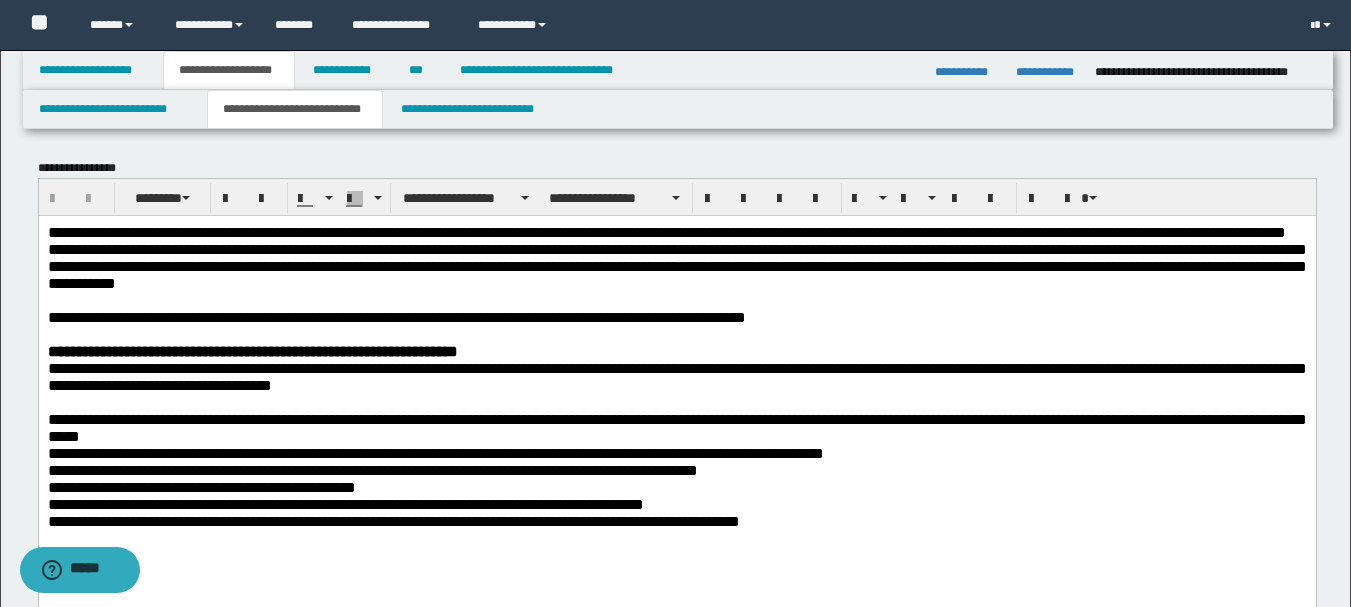 click on "**********" at bounding box center [666, 231] 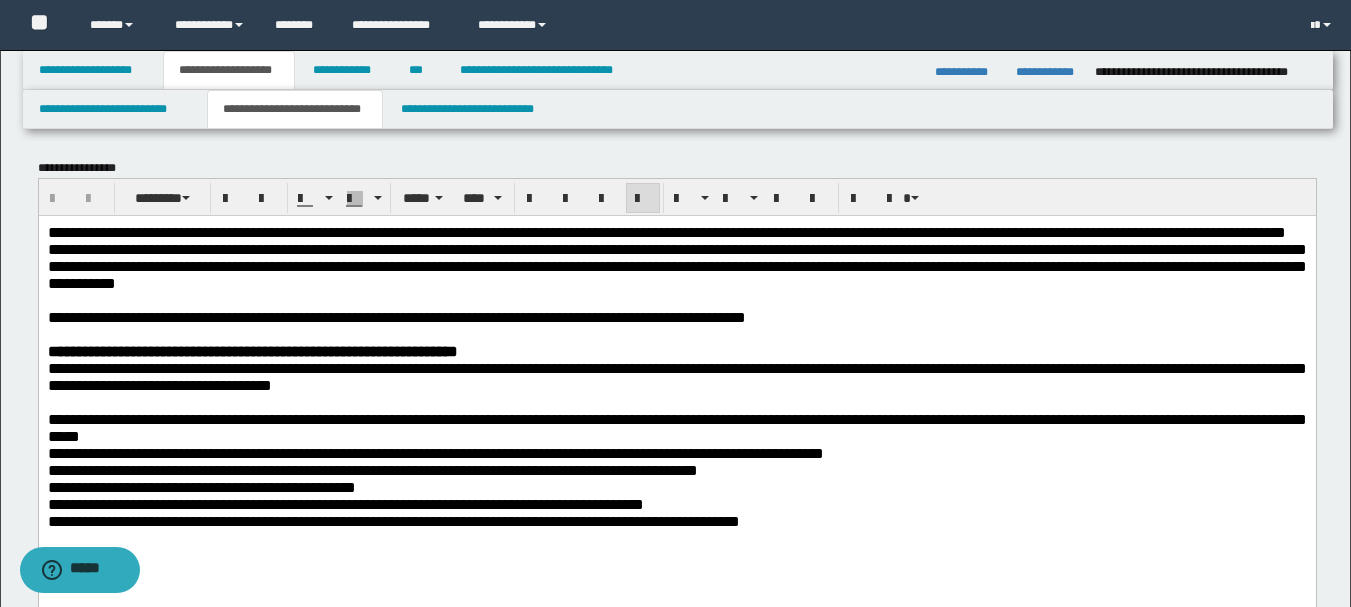 type 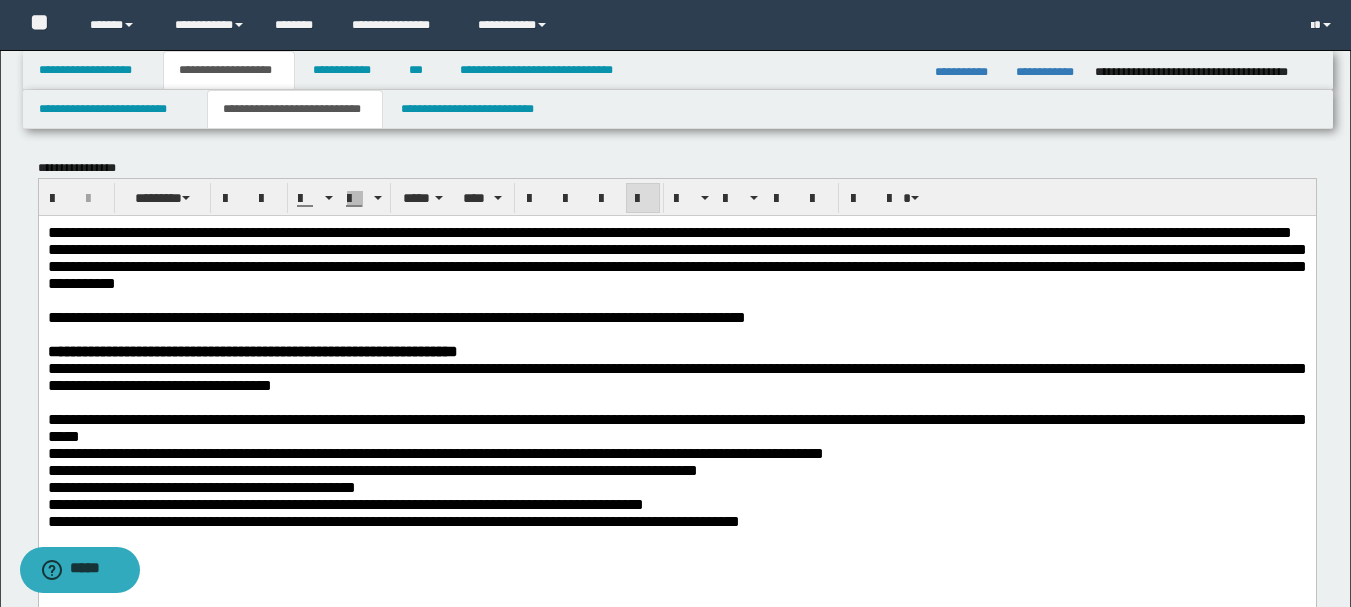 click on "**********" at bounding box center [669, 231] 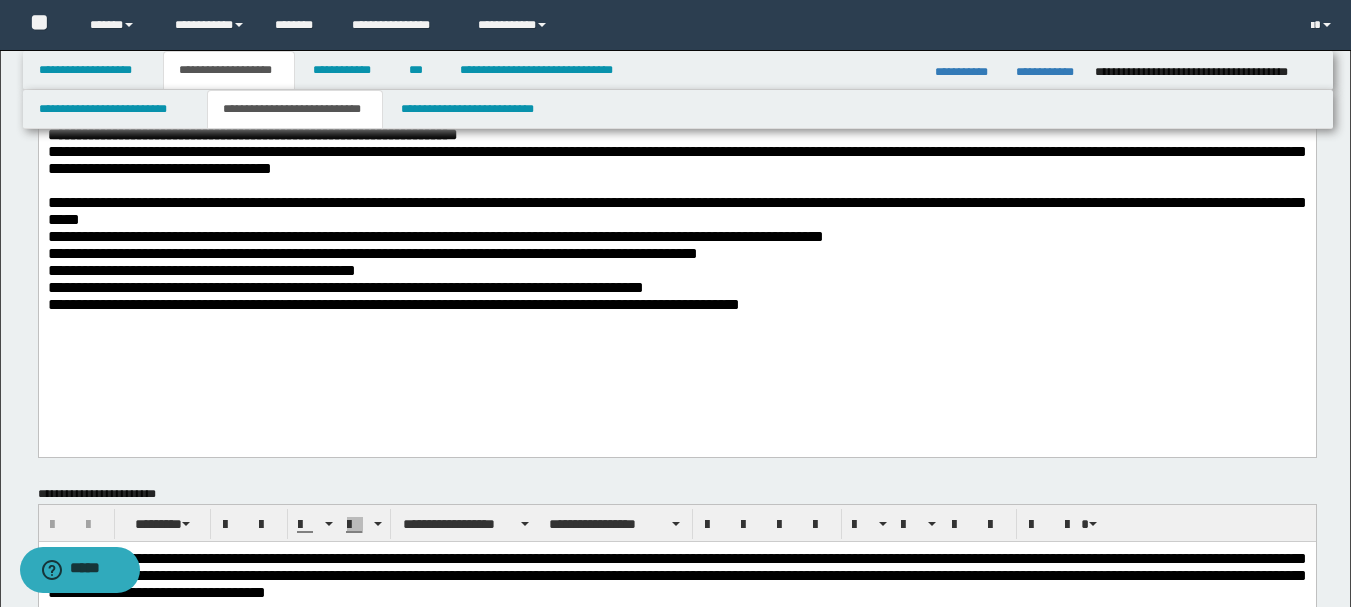 scroll, scrollTop: 300, scrollLeft: 0, axis: vertical 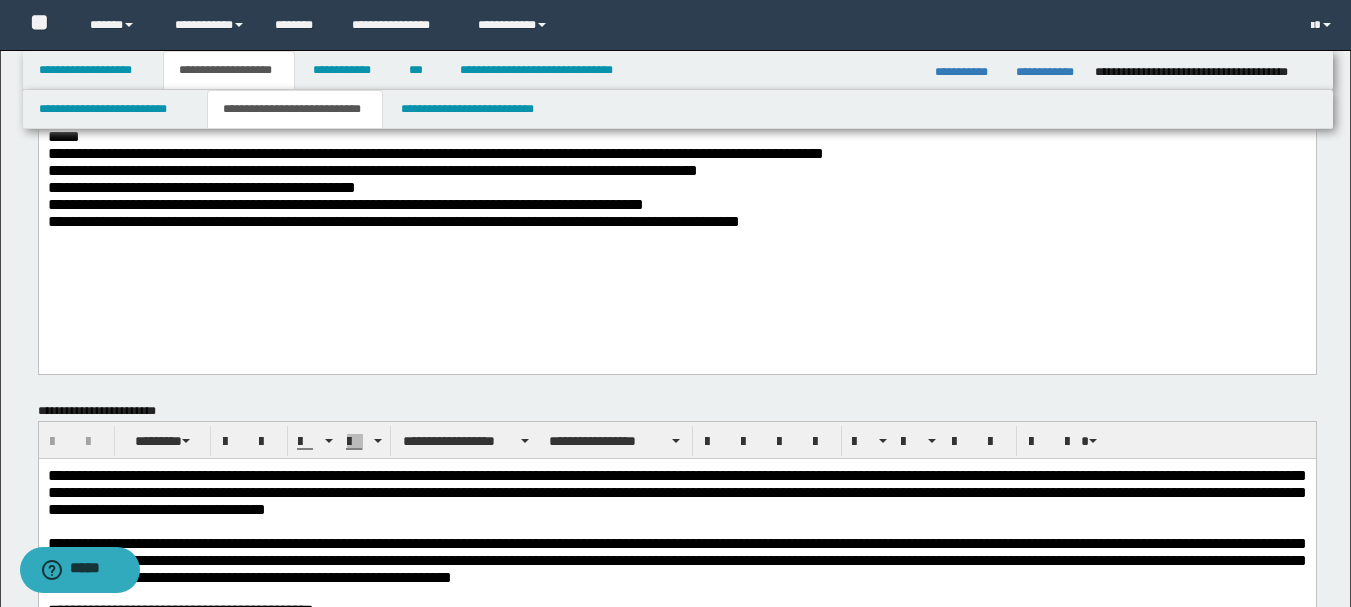 drag, startPoint x: 766, startPoint y: 199, endPoint x: 714, endPoint y: 240, distance: 66.21933 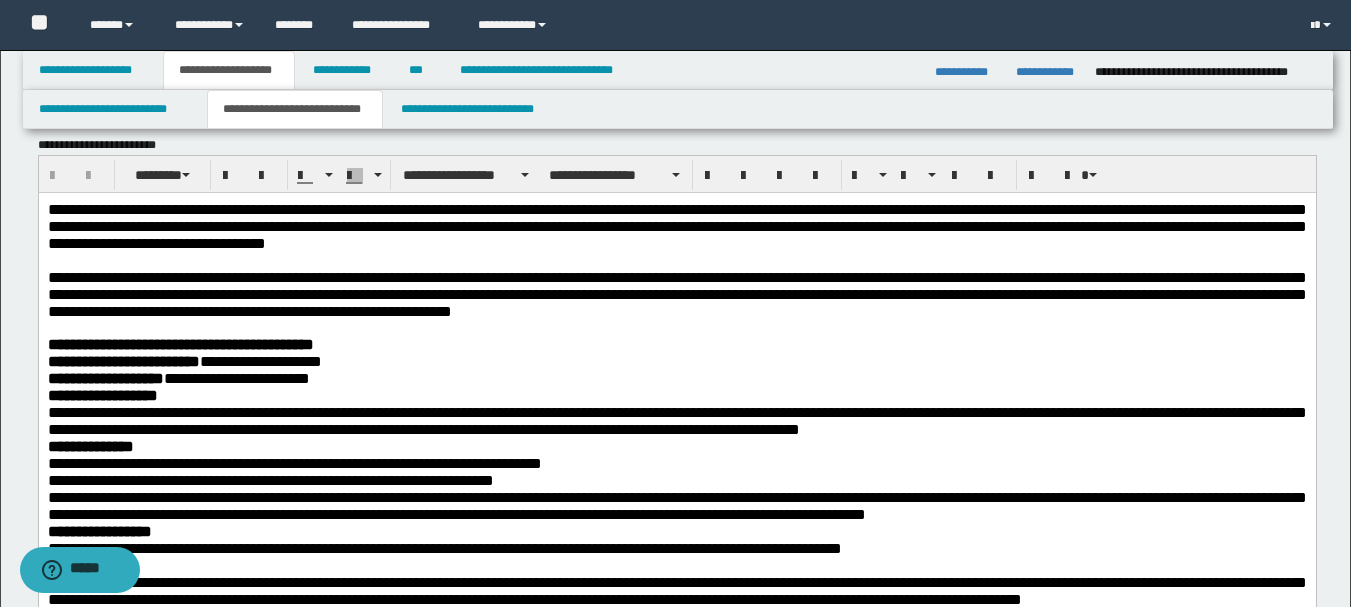 scroll, scrollTop: 600, scrollLeft: 0, axis: vertical 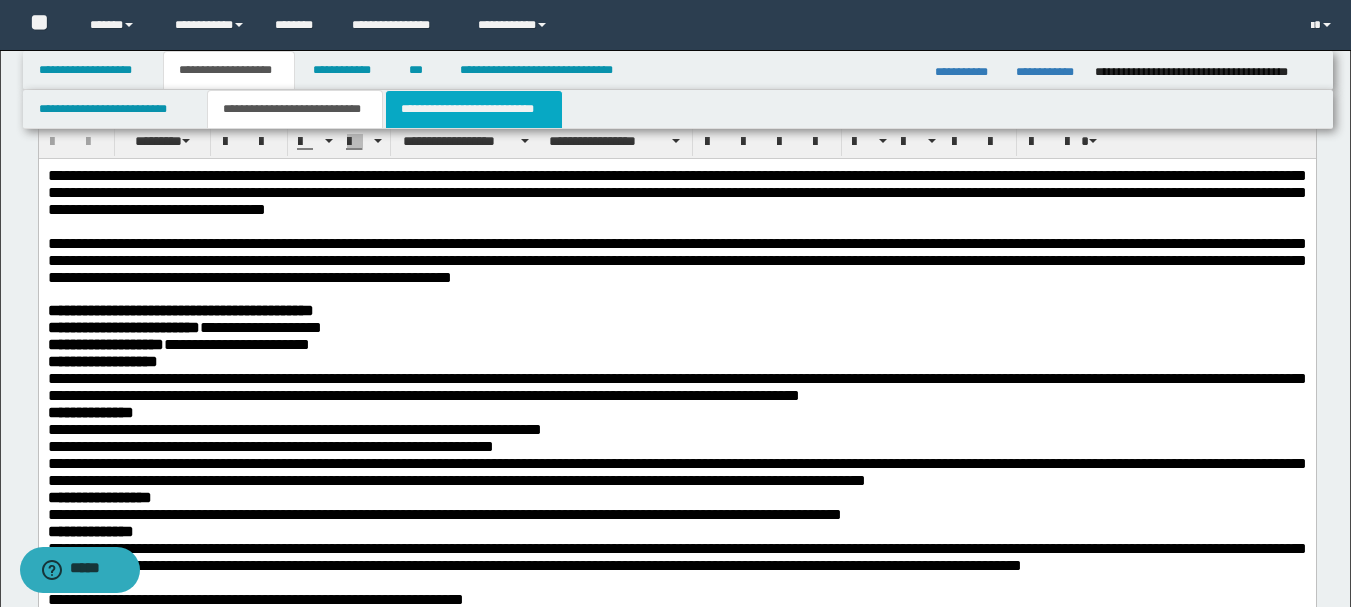click on "**********" at bounding box center [474, 109] 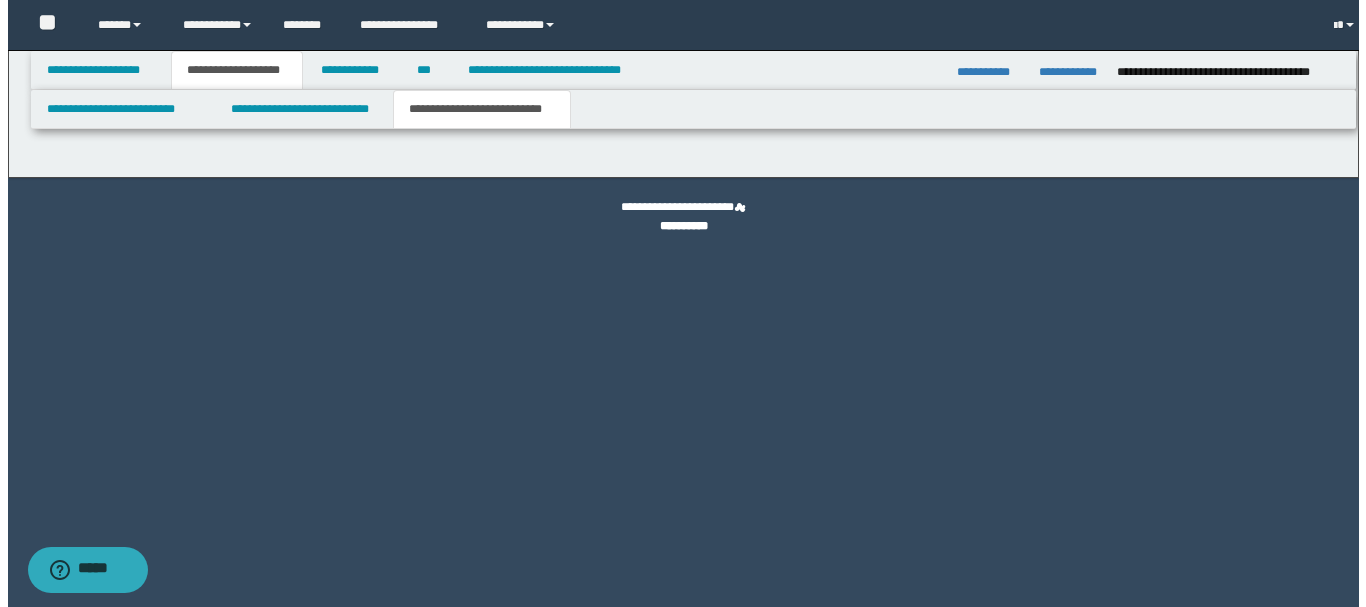 scroll, scrollTop: 0, scrollLeft: 0, axis: both 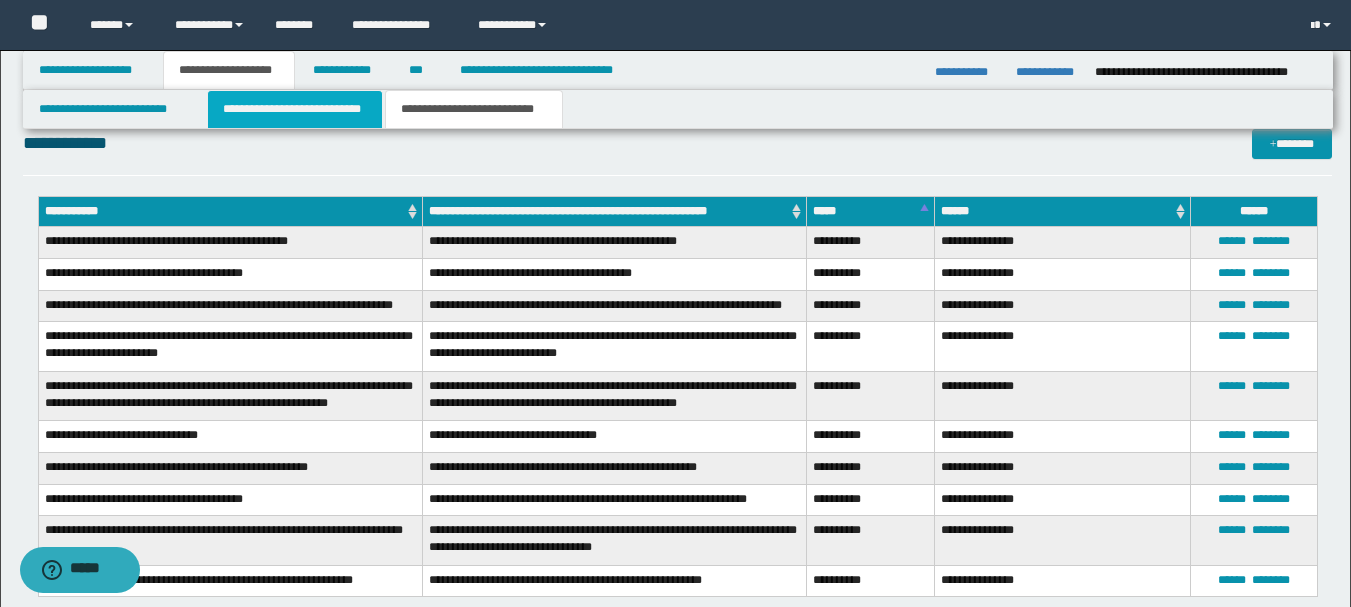 click on "**********" at bounding box center [295, 109] 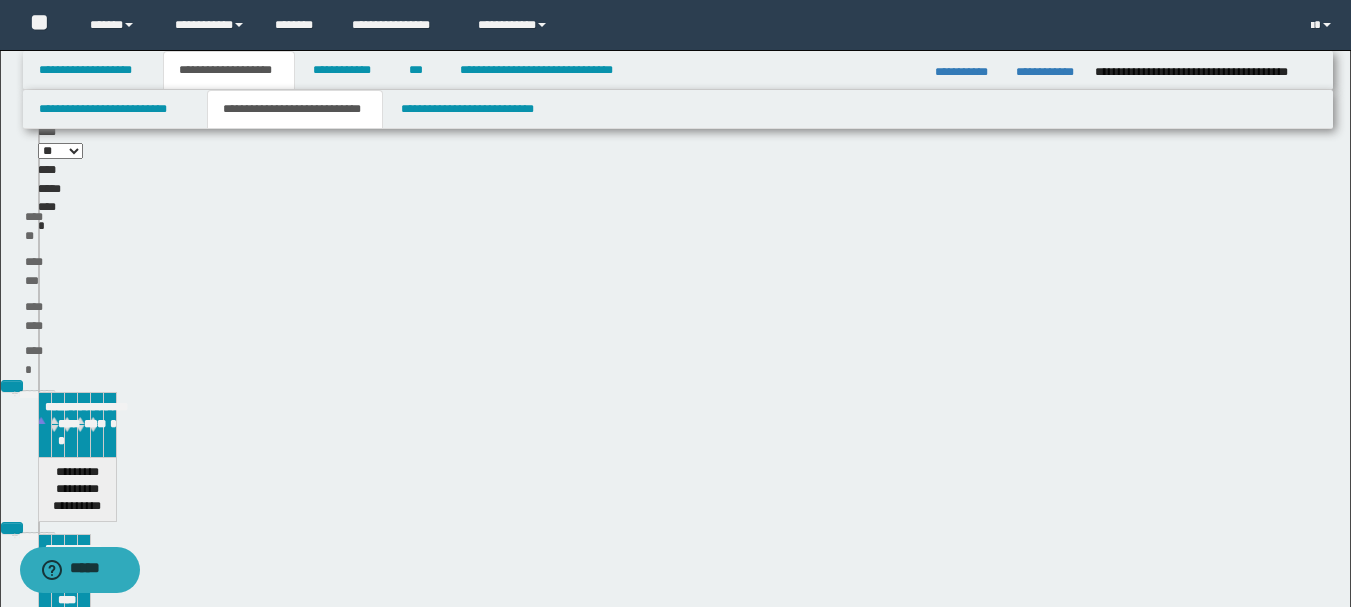 type 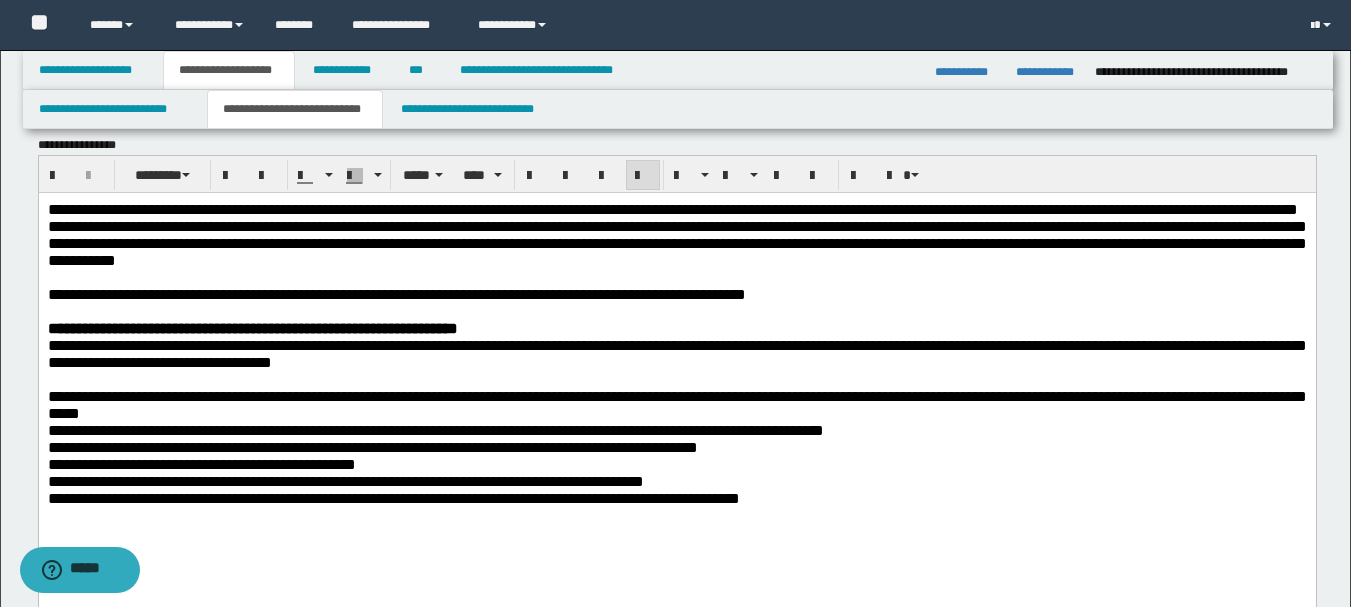 scroll, scrollTop: 0, scrollLeft: 0, axis: both 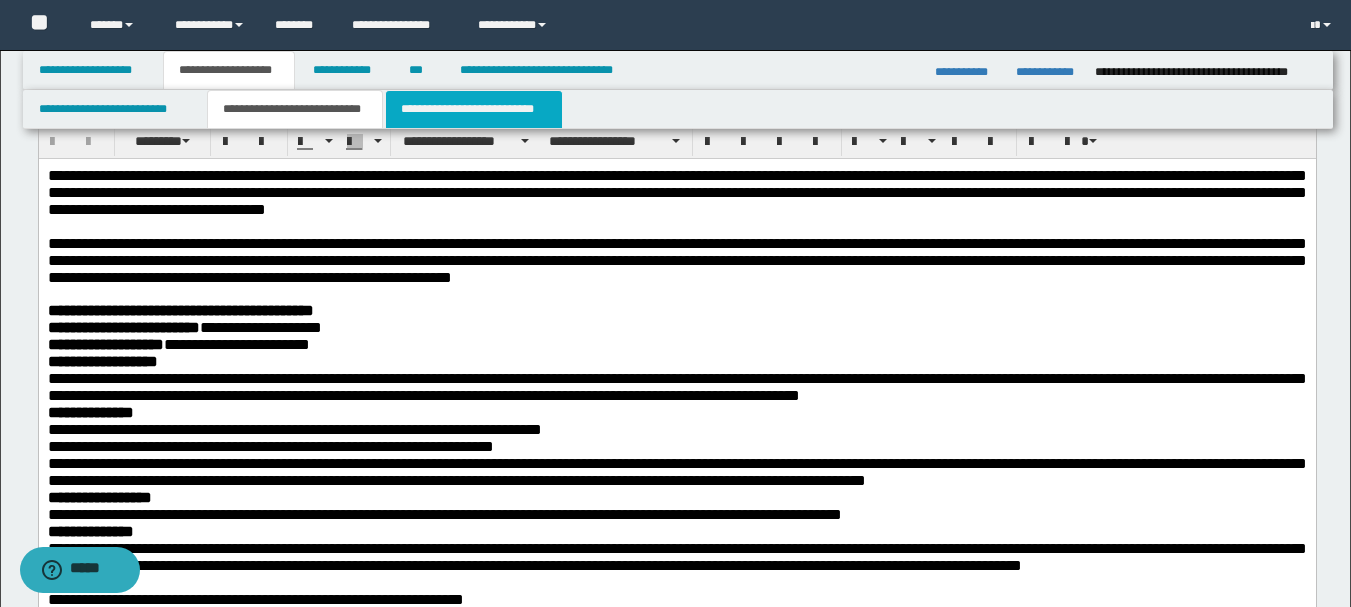click on "**********" at bounding box center [474, 109] 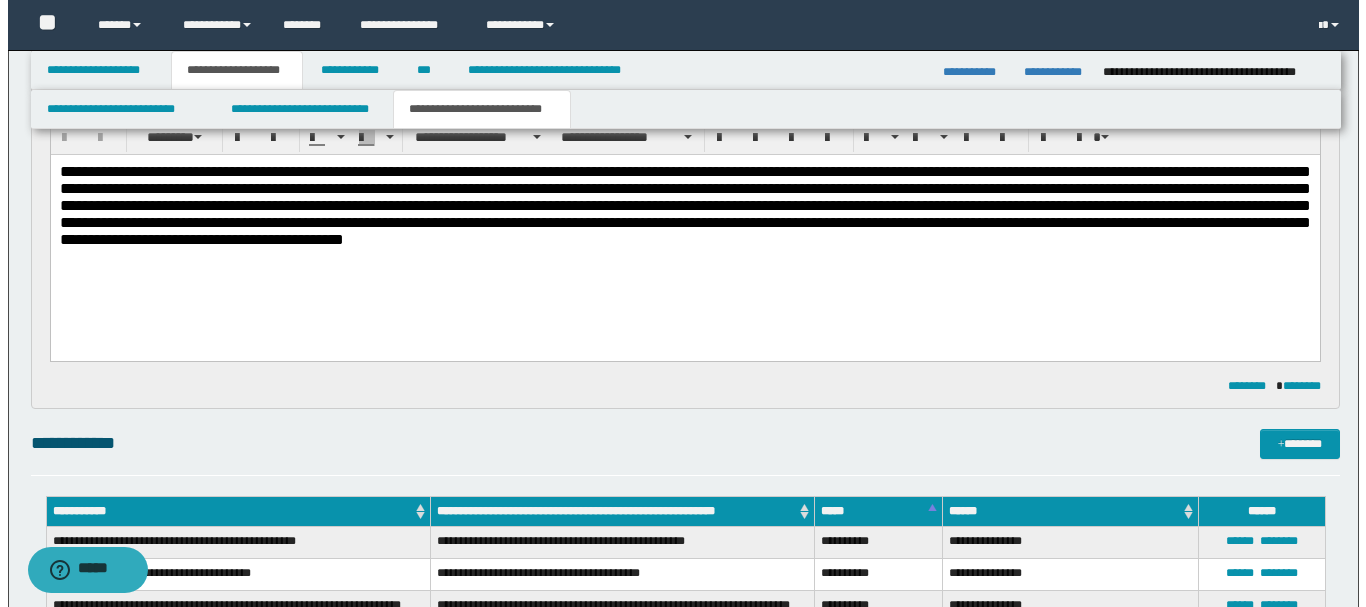 scroll, scrollTop: 0, scrollLeft: 0, axis: both 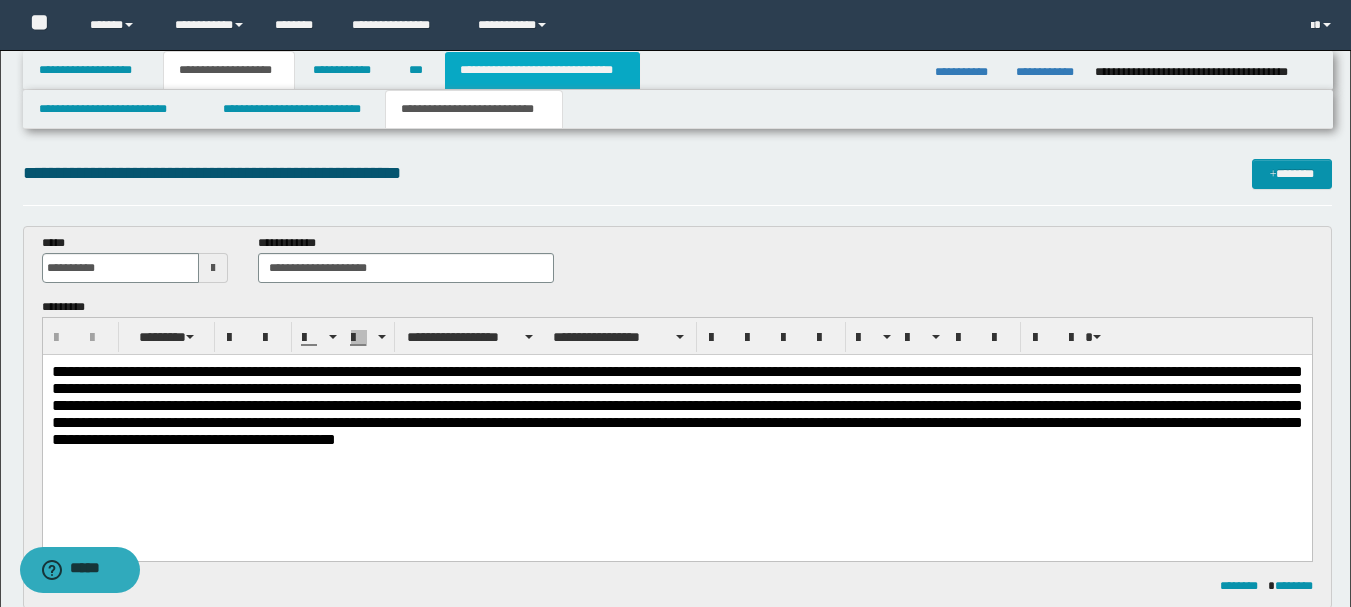 click on "**********" at bounding box center (542, 70) 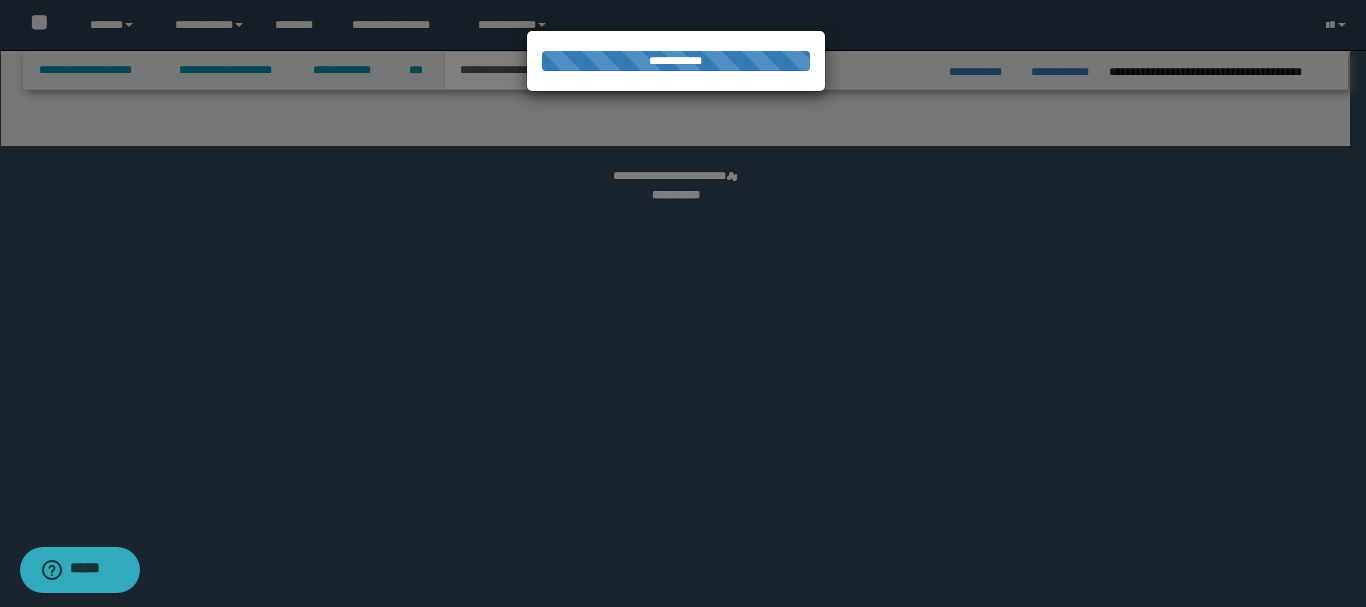 select on "*" 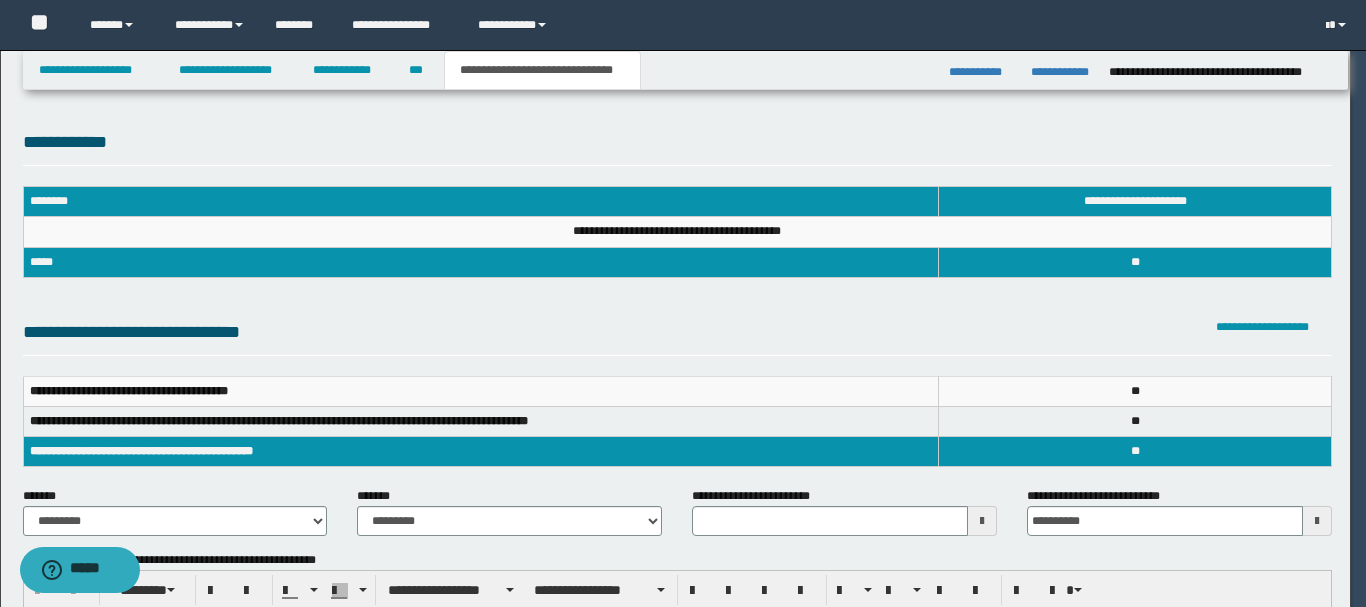 type 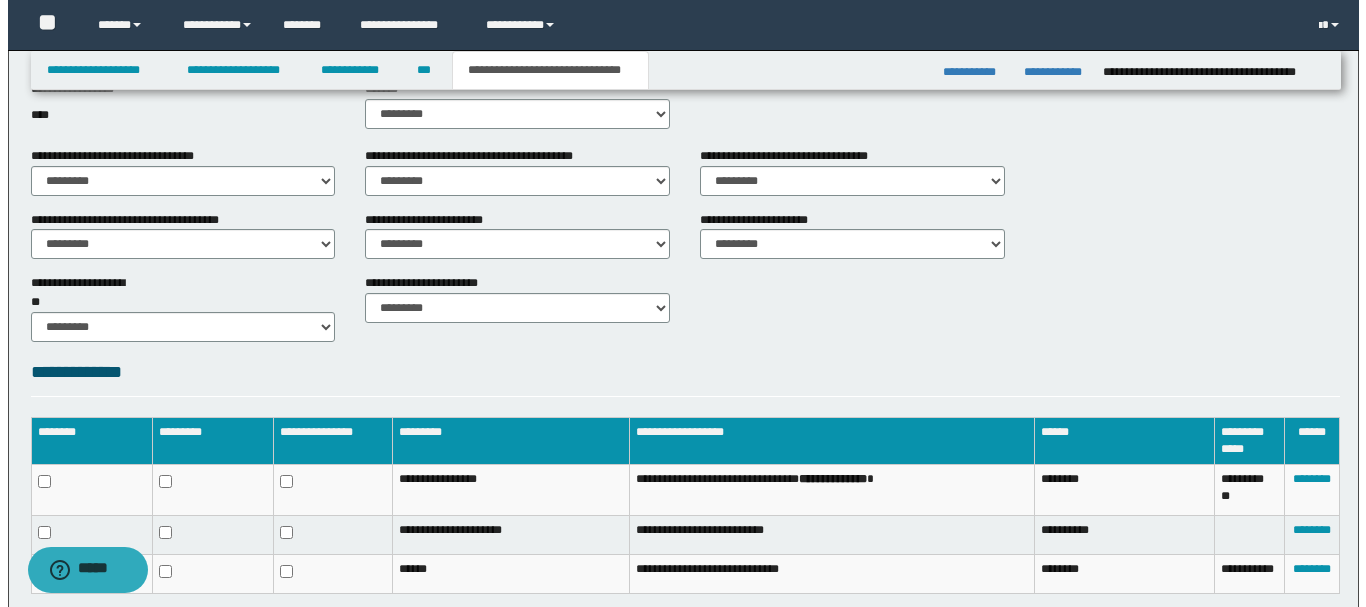 scroll, scrollTop: 852, scrollLeft: 0, axis: vertical 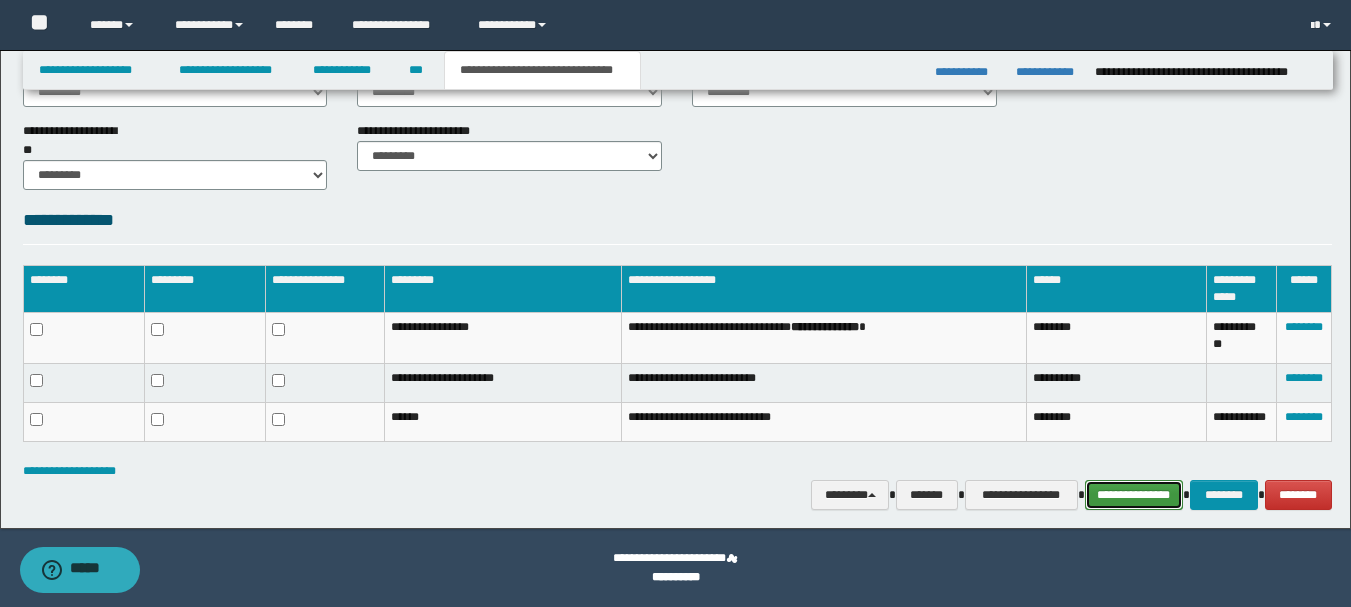 click on "**********" at bounding box center (1134, 495) 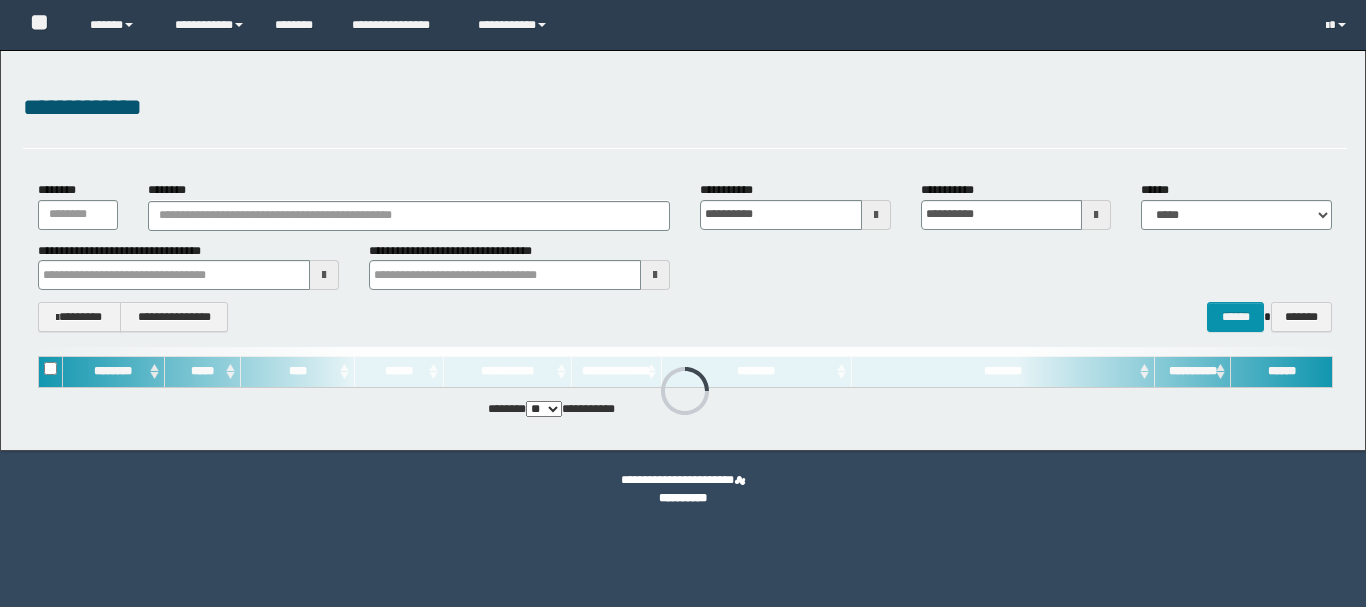 scroll, scrollTop: 0, scrollLeft: 0, axis: both 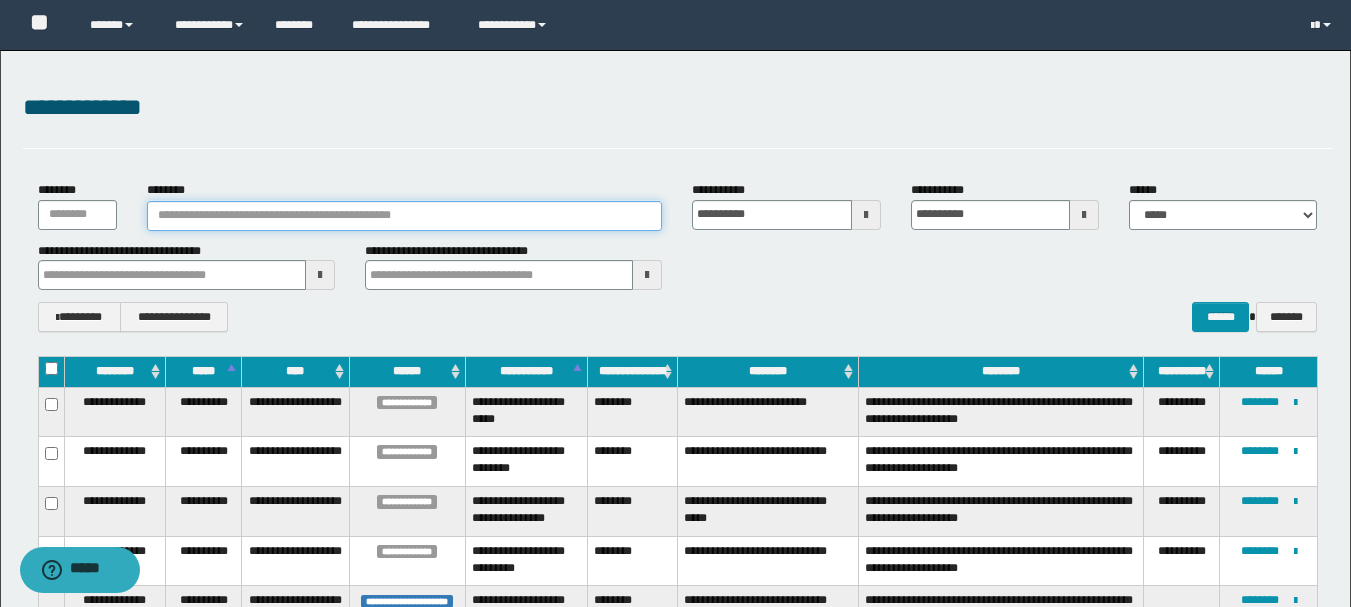 click on "********" at bounding box center [405, 216] 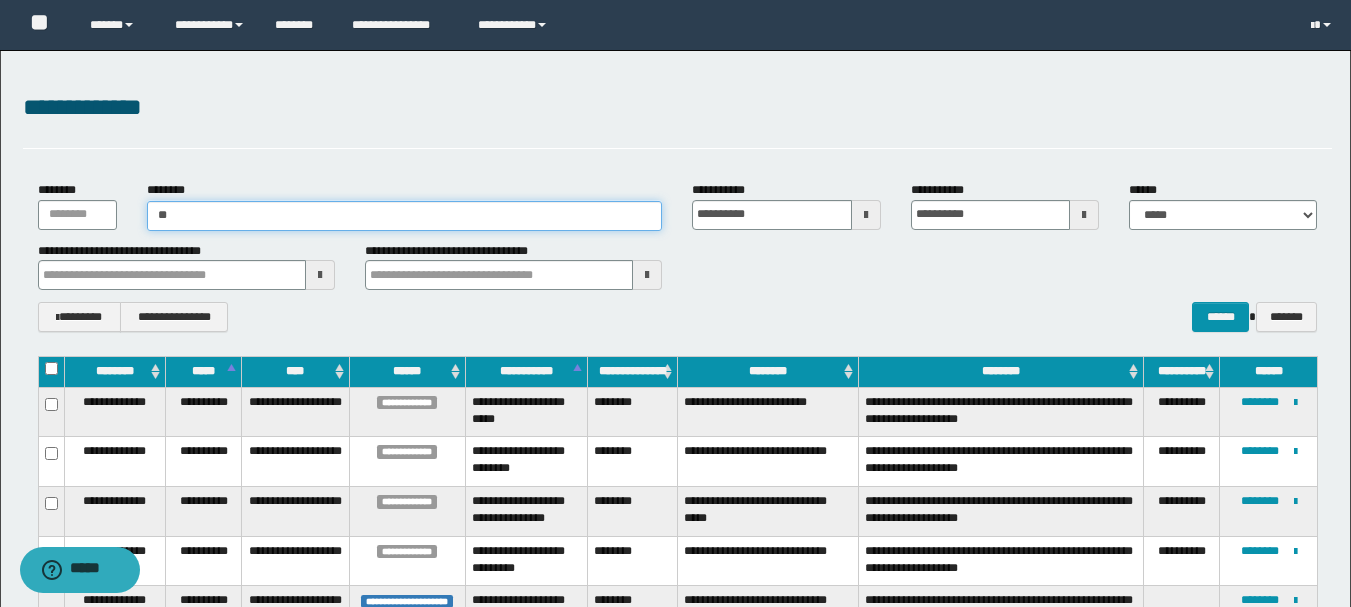 type on "*" 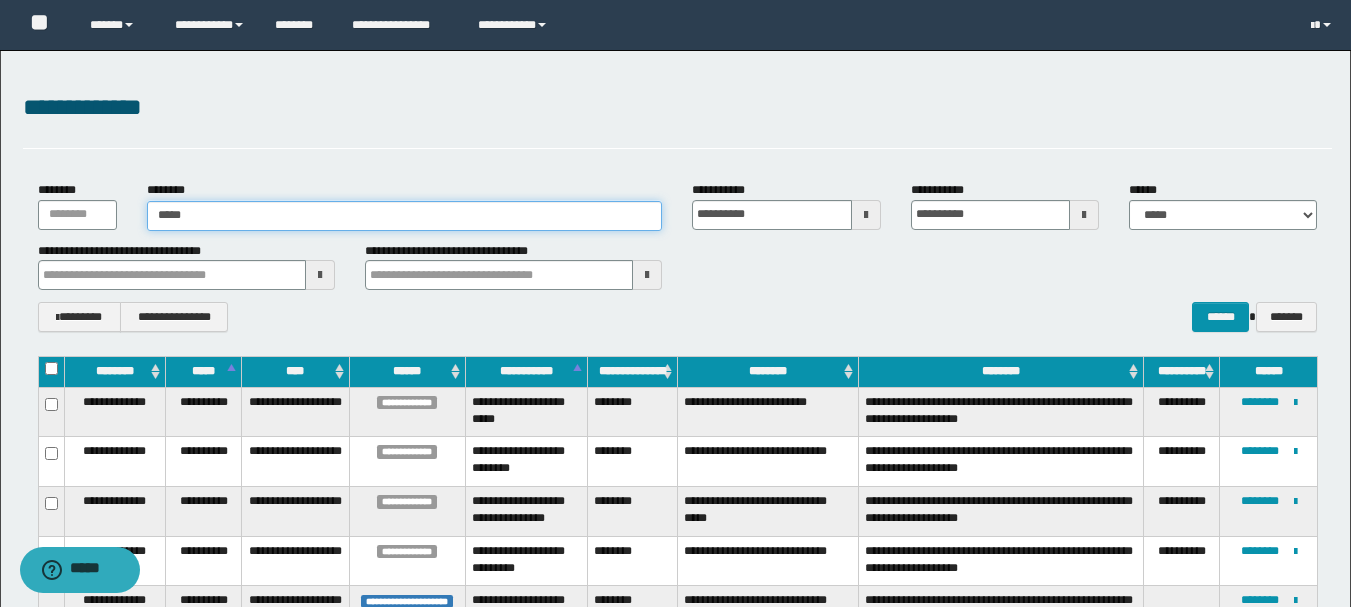 type on "******" 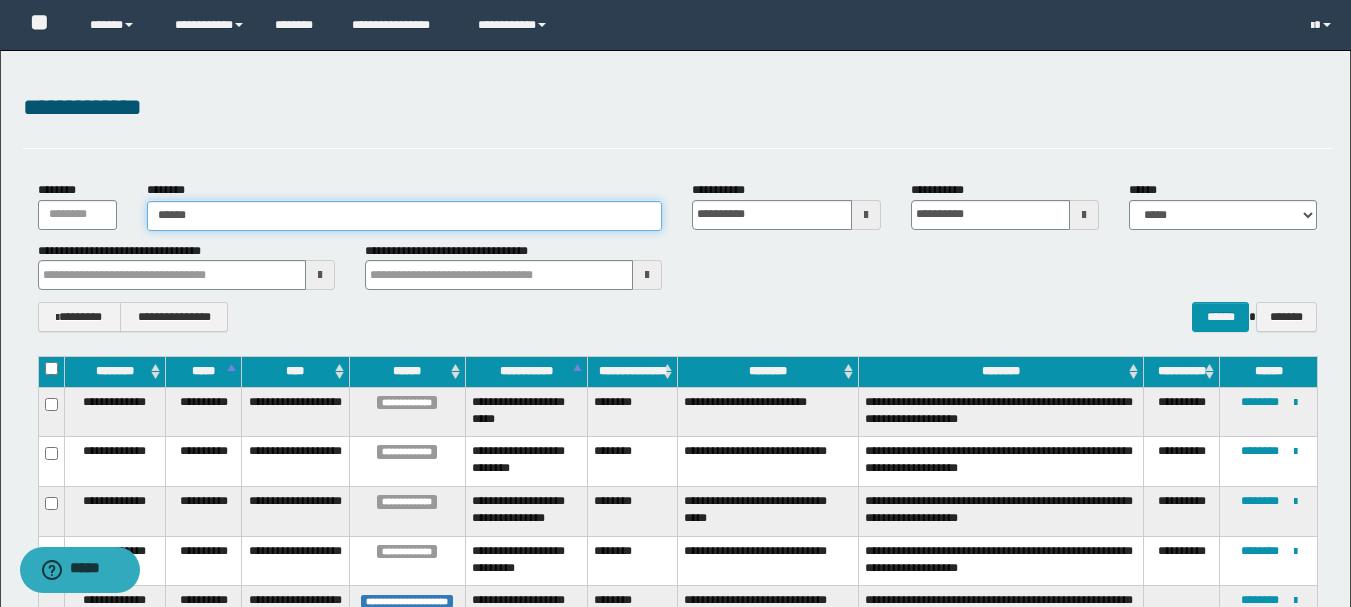type on "******" 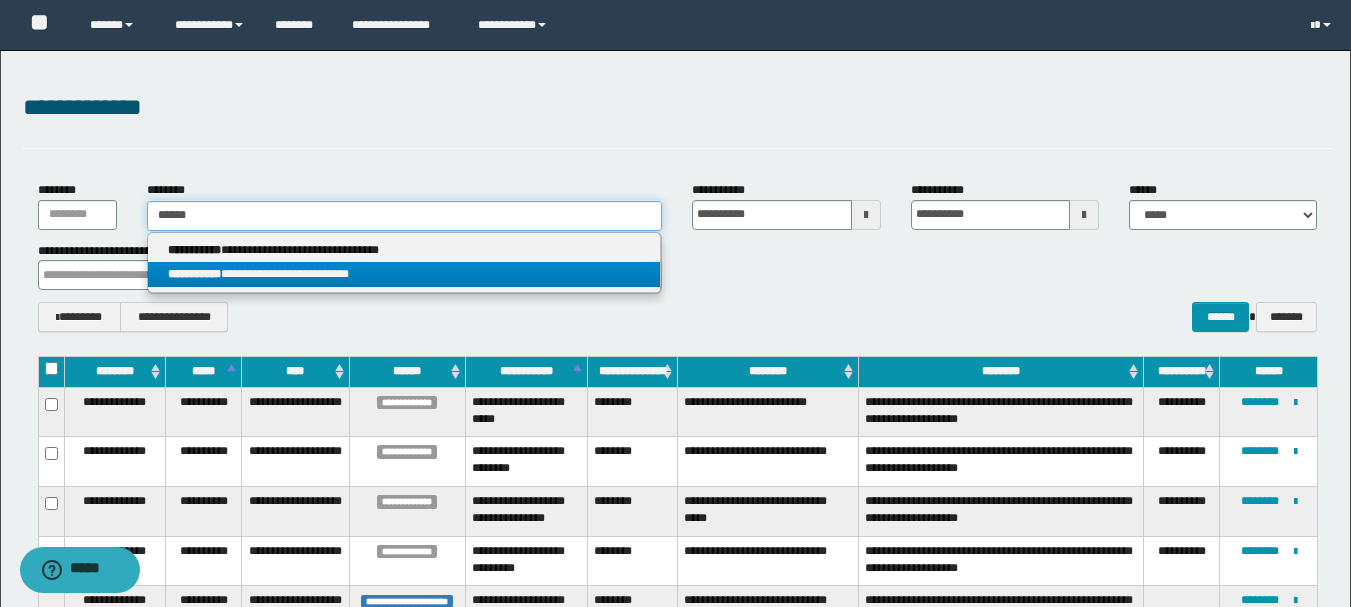 type on "******" 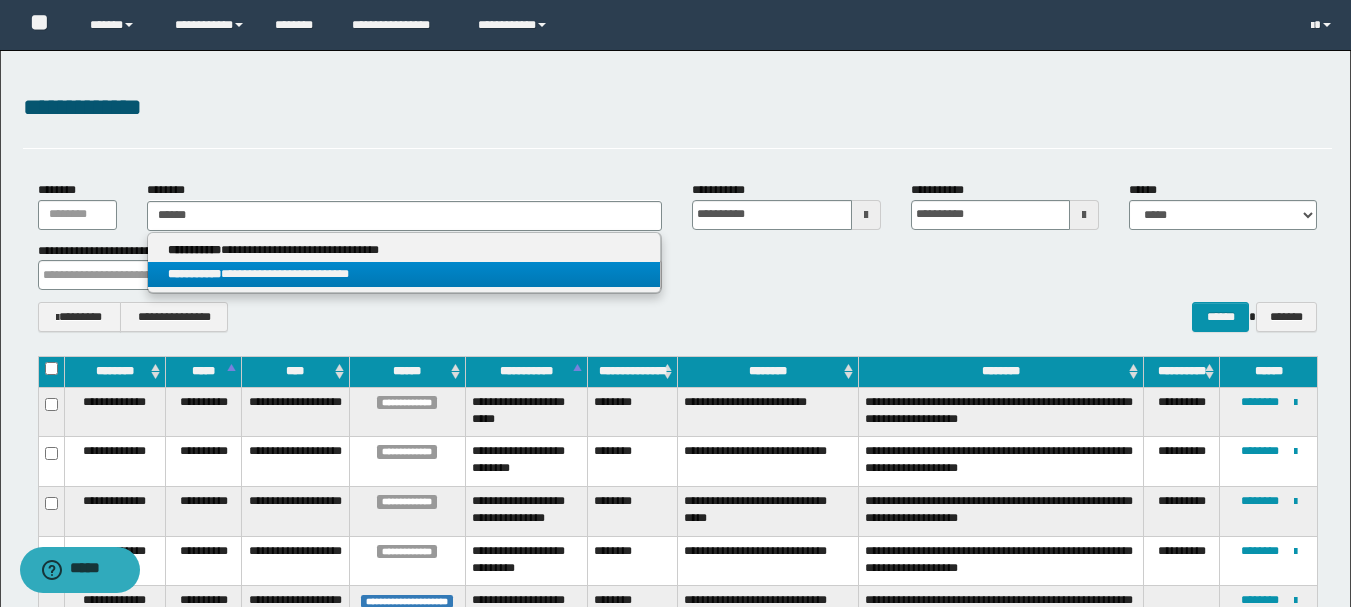 click on "**********" at bounding box center (404, 274) 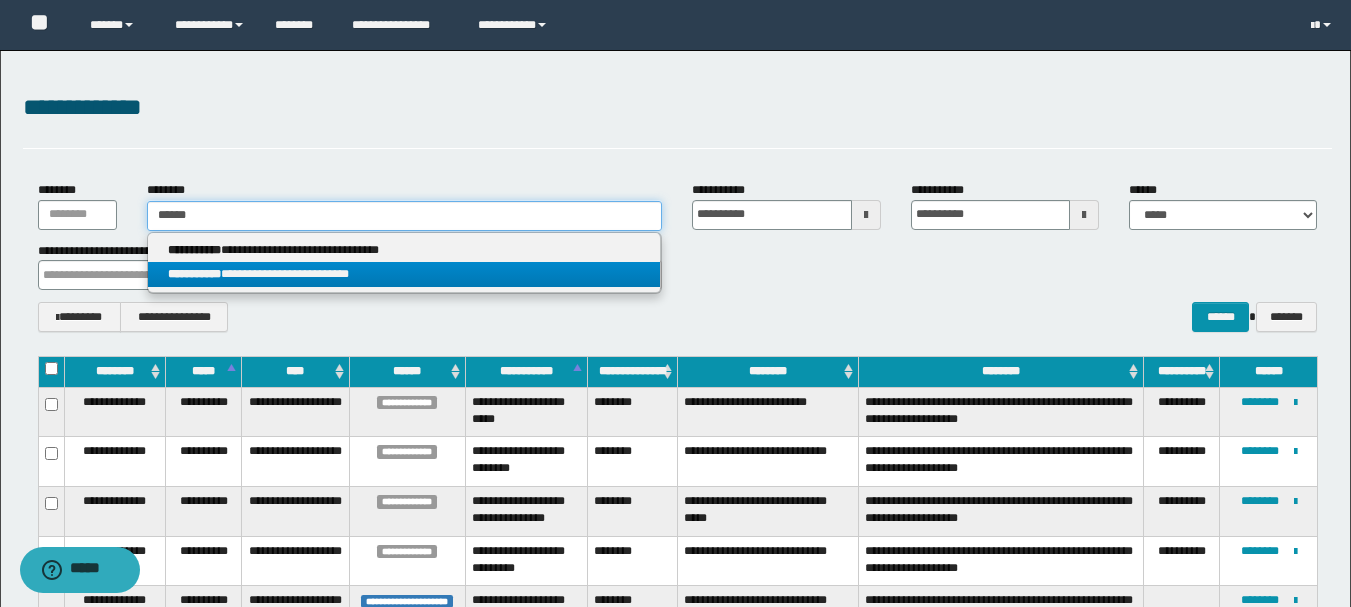 type 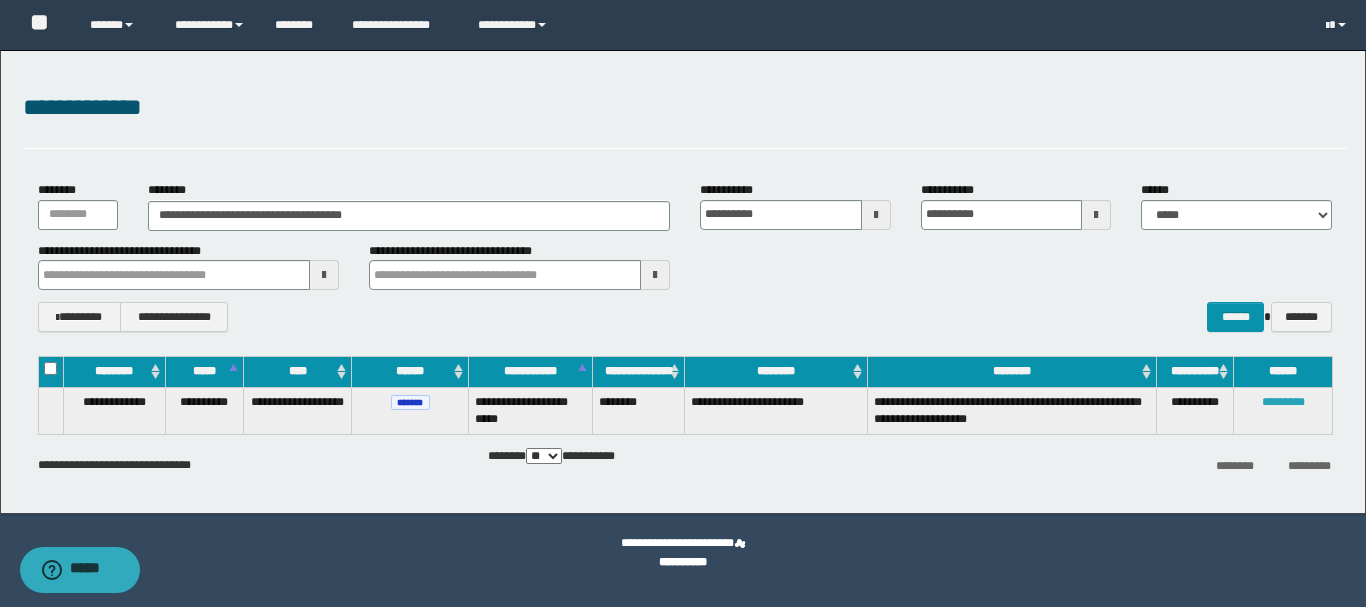 click on "*********" at bounding box center (1283, 402) 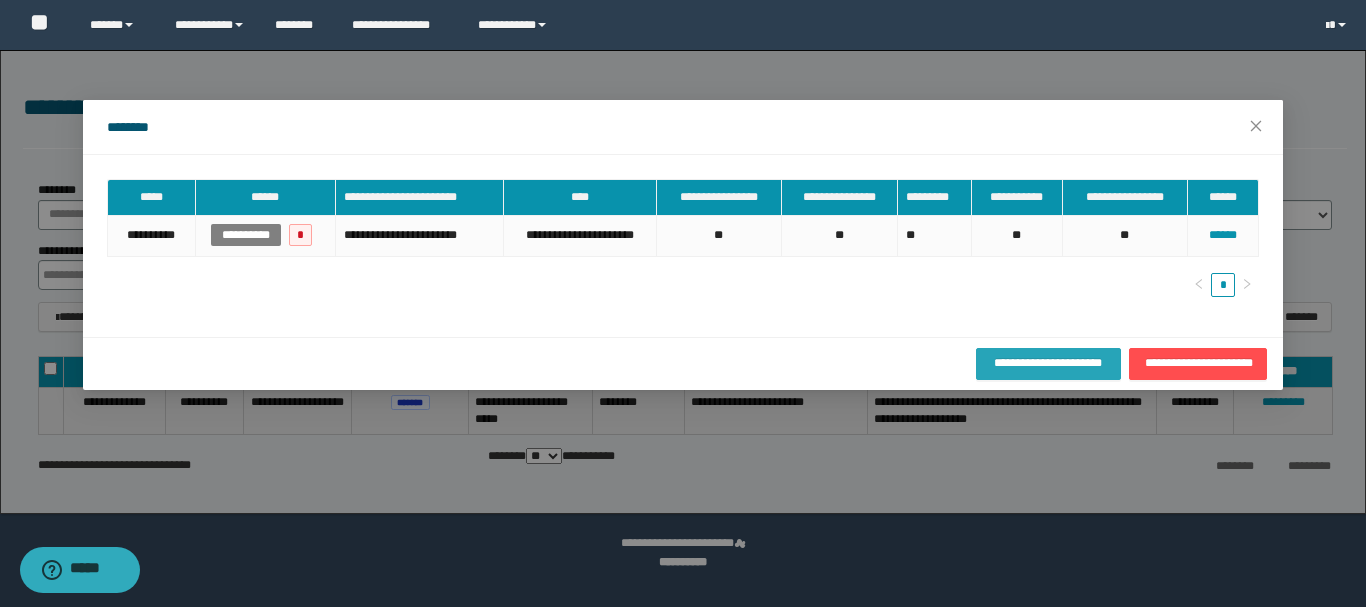 click on "**********" at bounding box center (1048, 363) 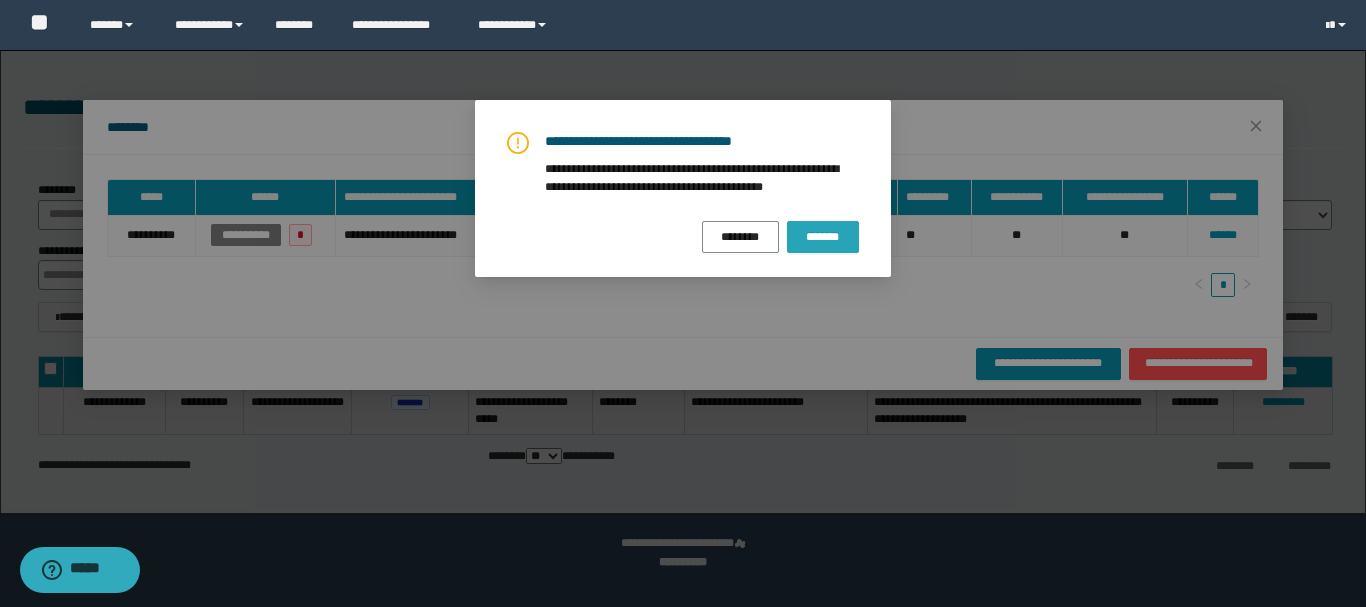 click on "*******" at bounding box center [823, 237] 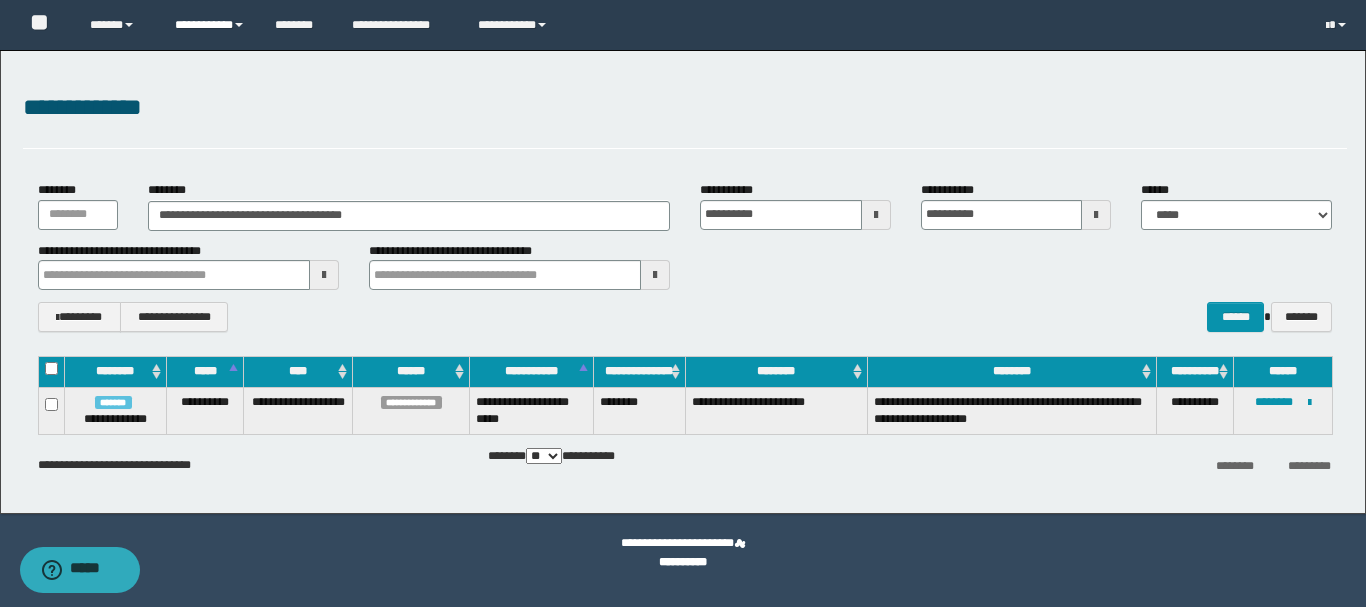 click on "**********" at bounding box center (210, 25) 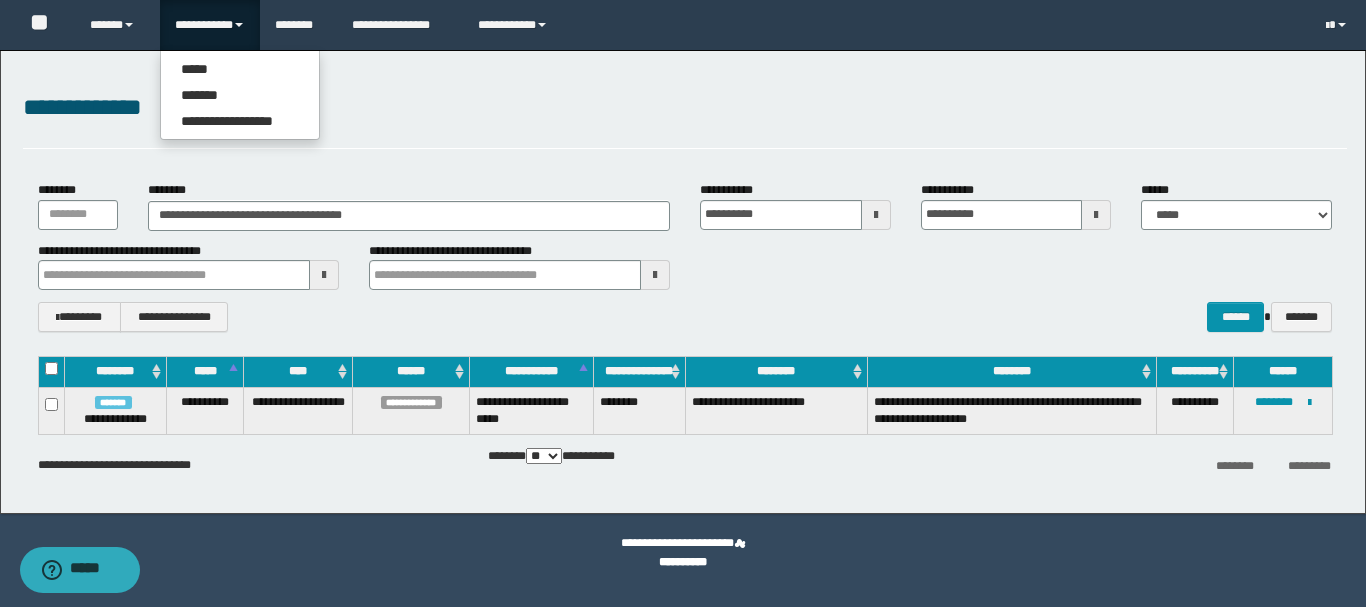 click on "**********" at bounding box center [1283, 410] 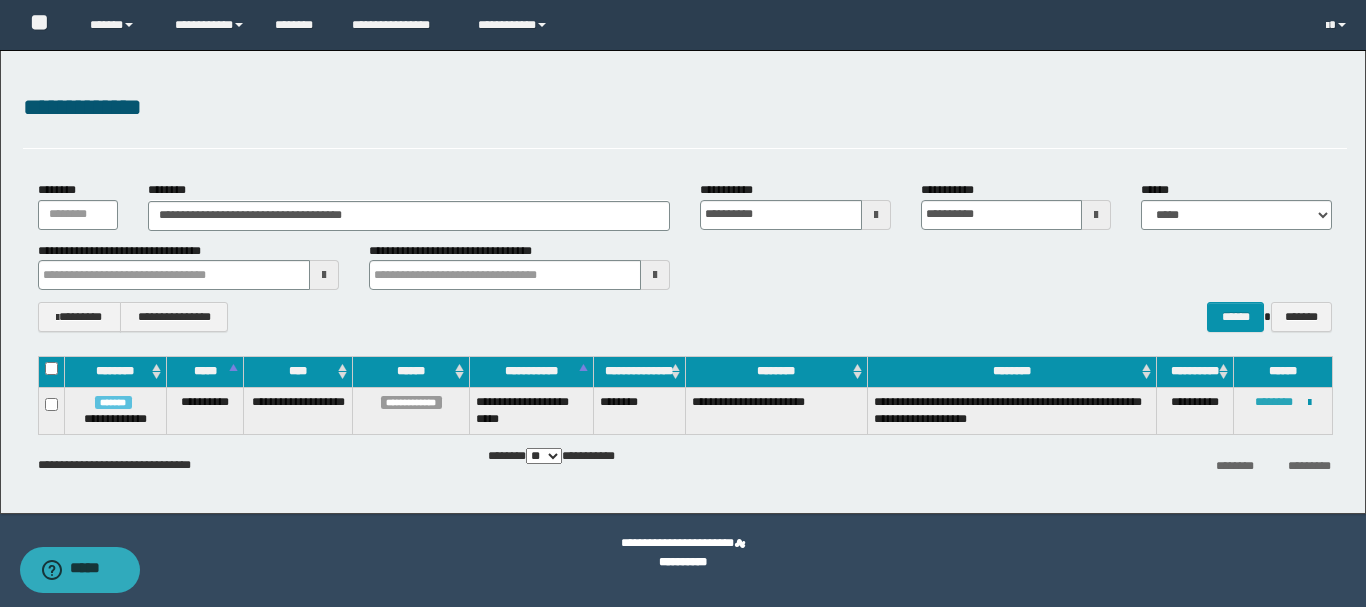 click on "********" at bounding box center (1274, 402) 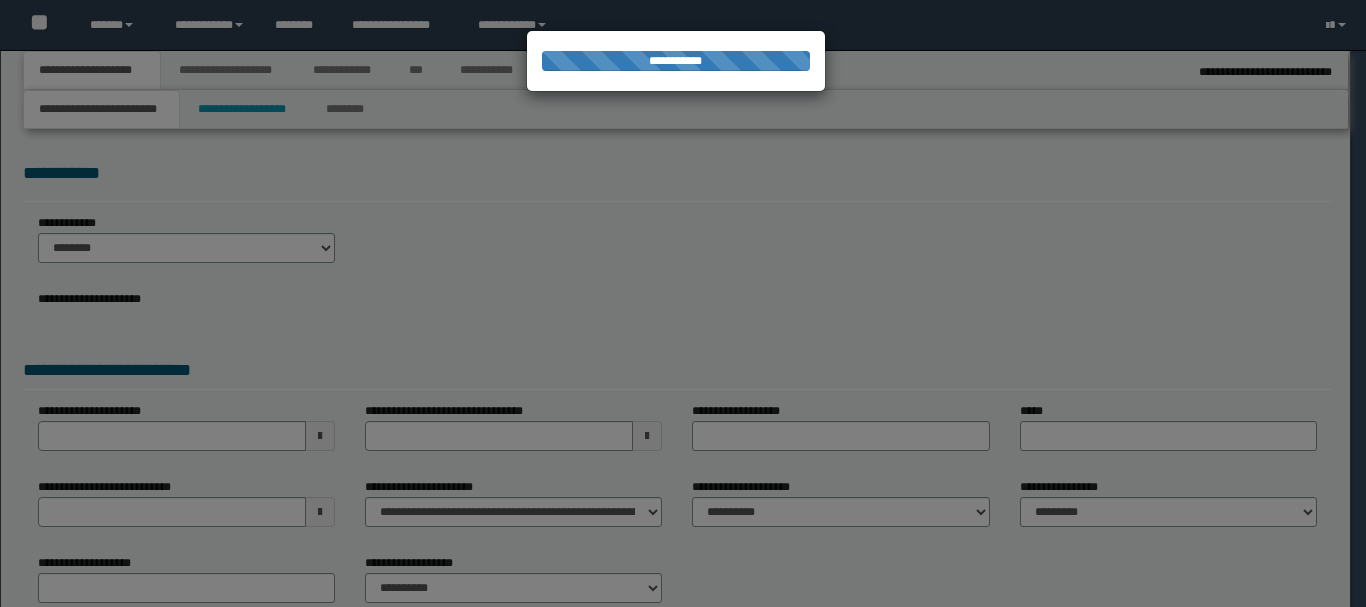 scroll, scrollTop: 0, scrollLeft: 0, axis: both 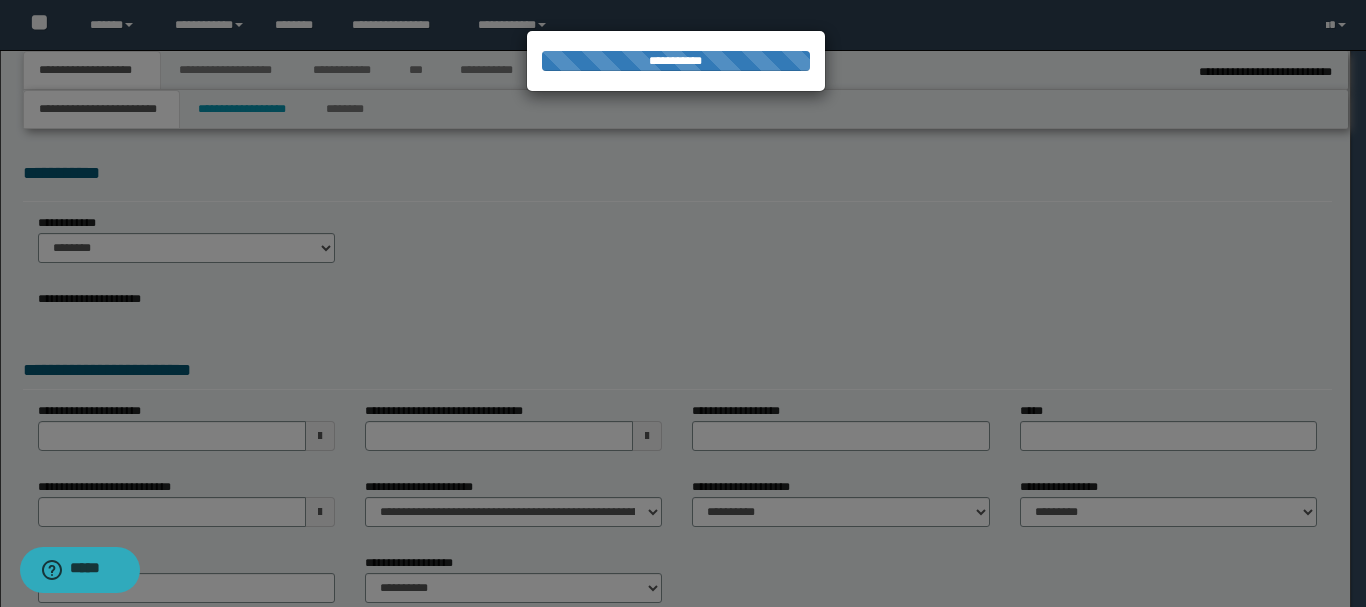type on "**********" 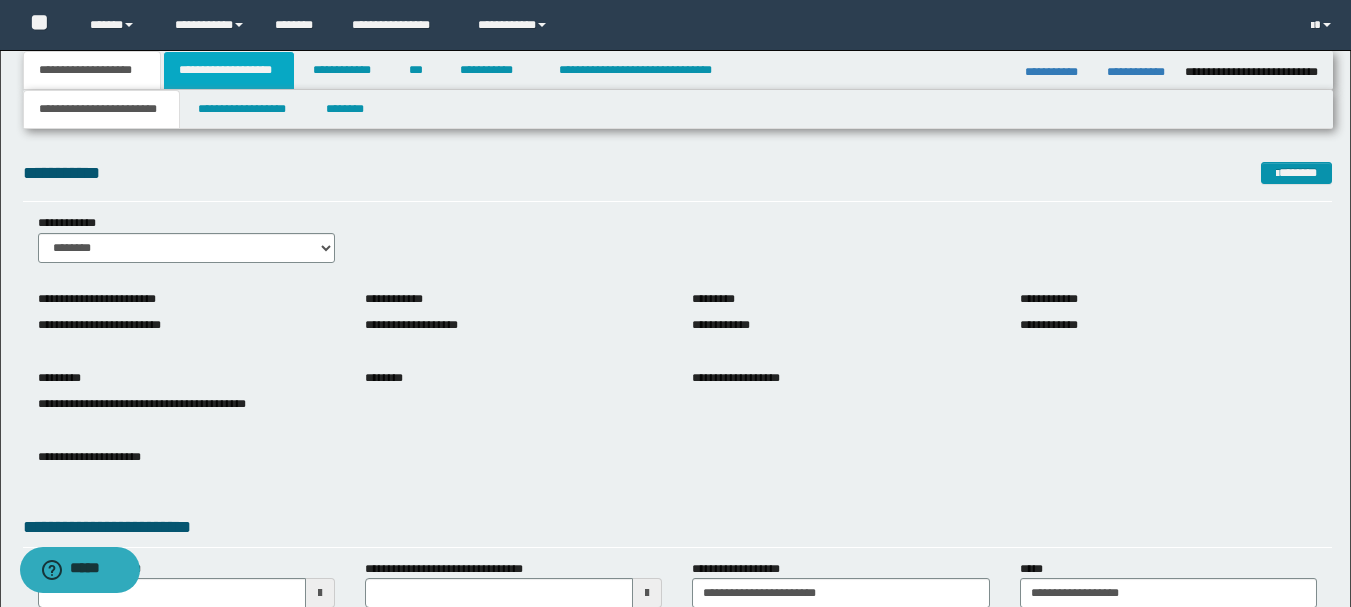 click on "**********" at bounding box center (229, 70) 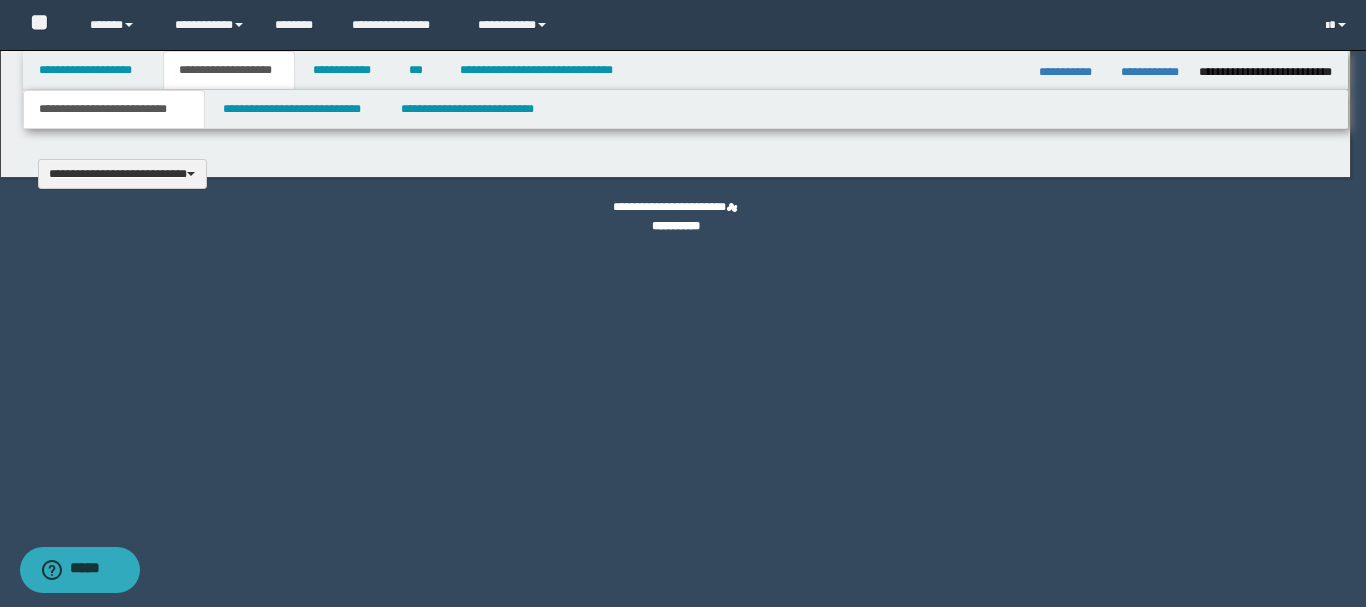 type 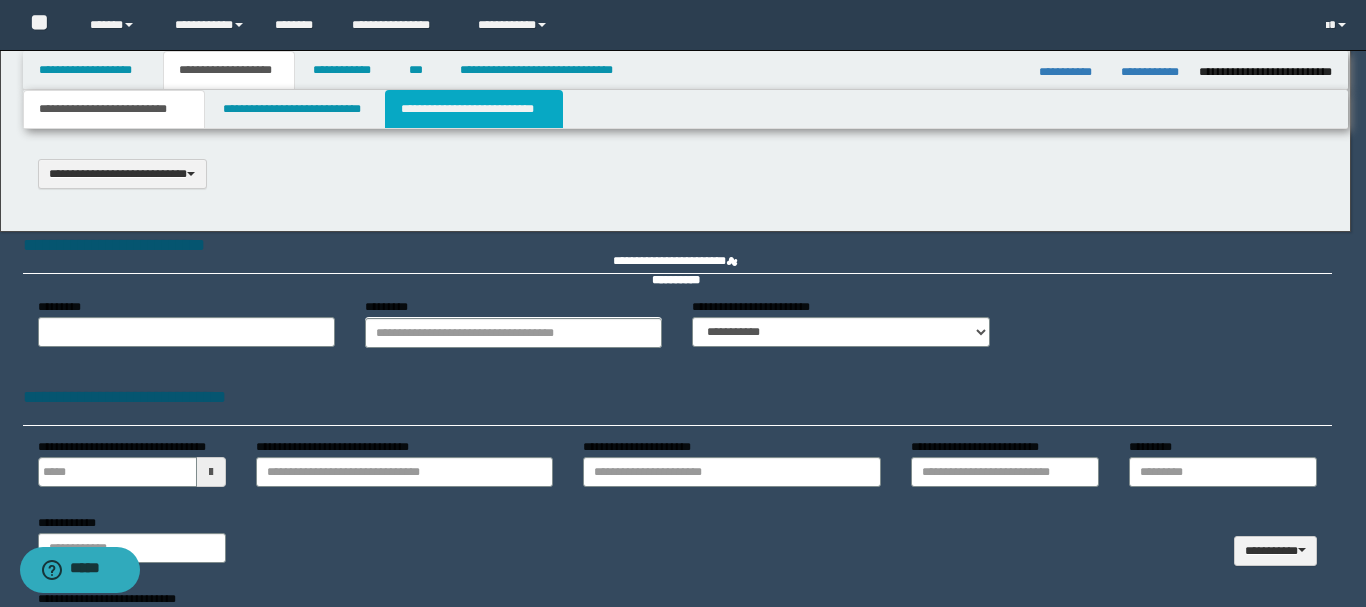 scroll, scrollTop: 0, scrollLeft: 0, axis: both 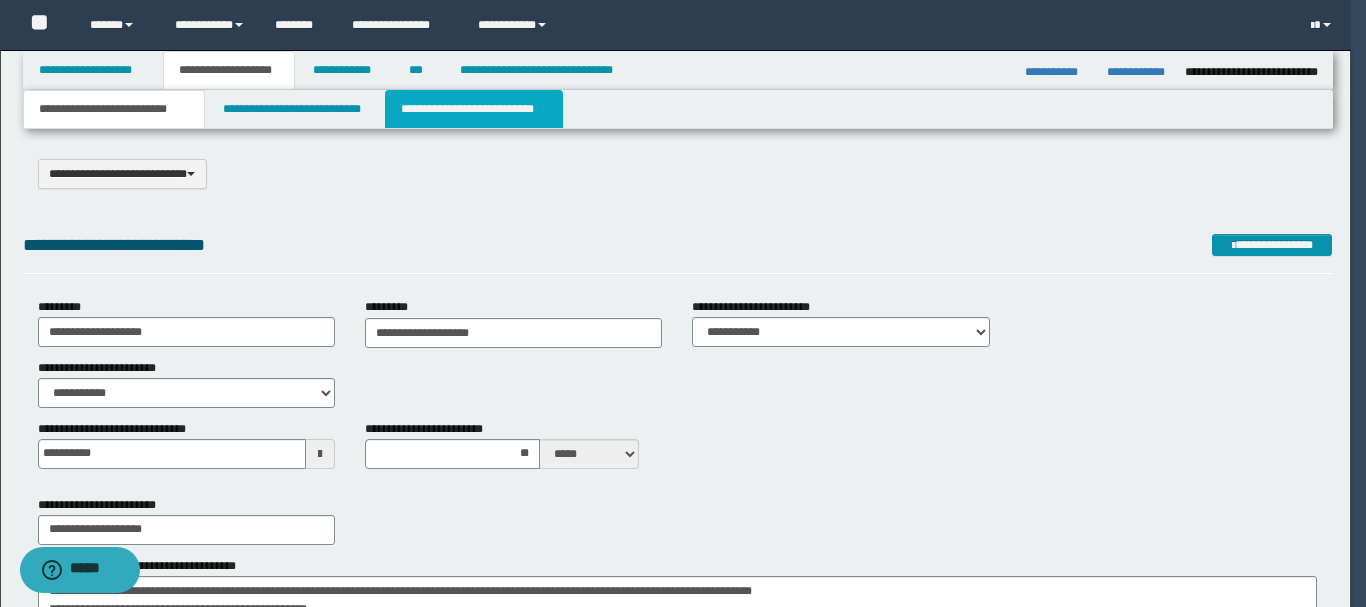 click on "**********" at bounding box center [474, 109] 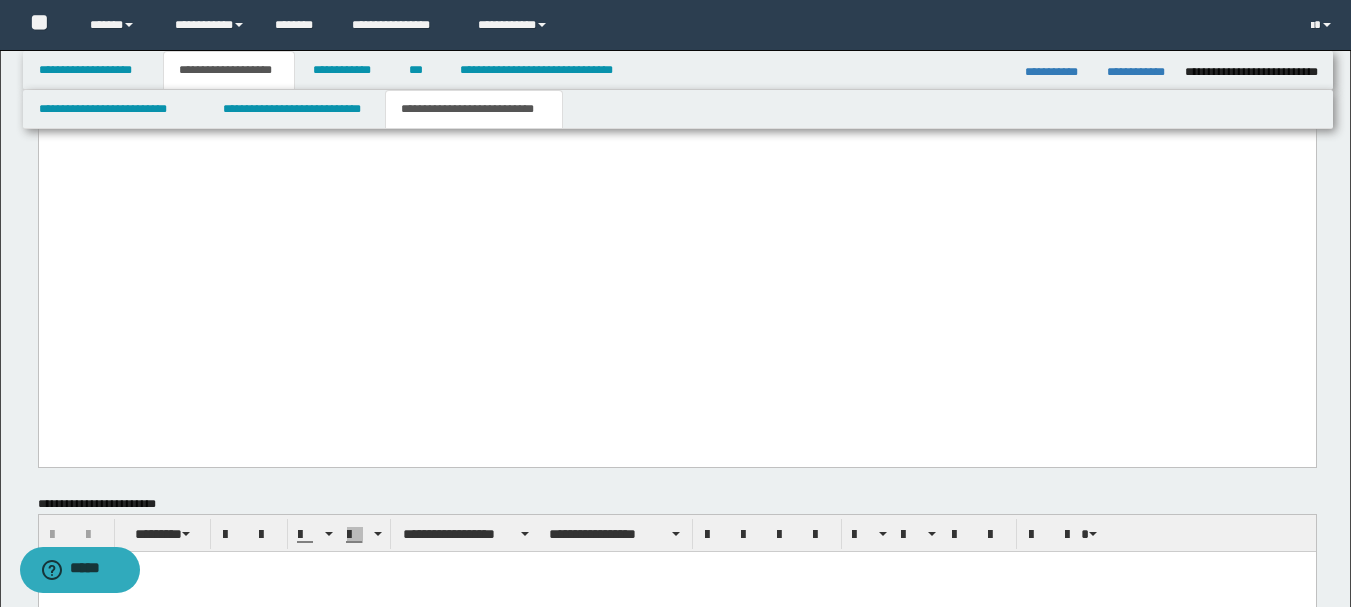 scroll, scrollTop: 3800, scrollLeft: 0, axis: vertical 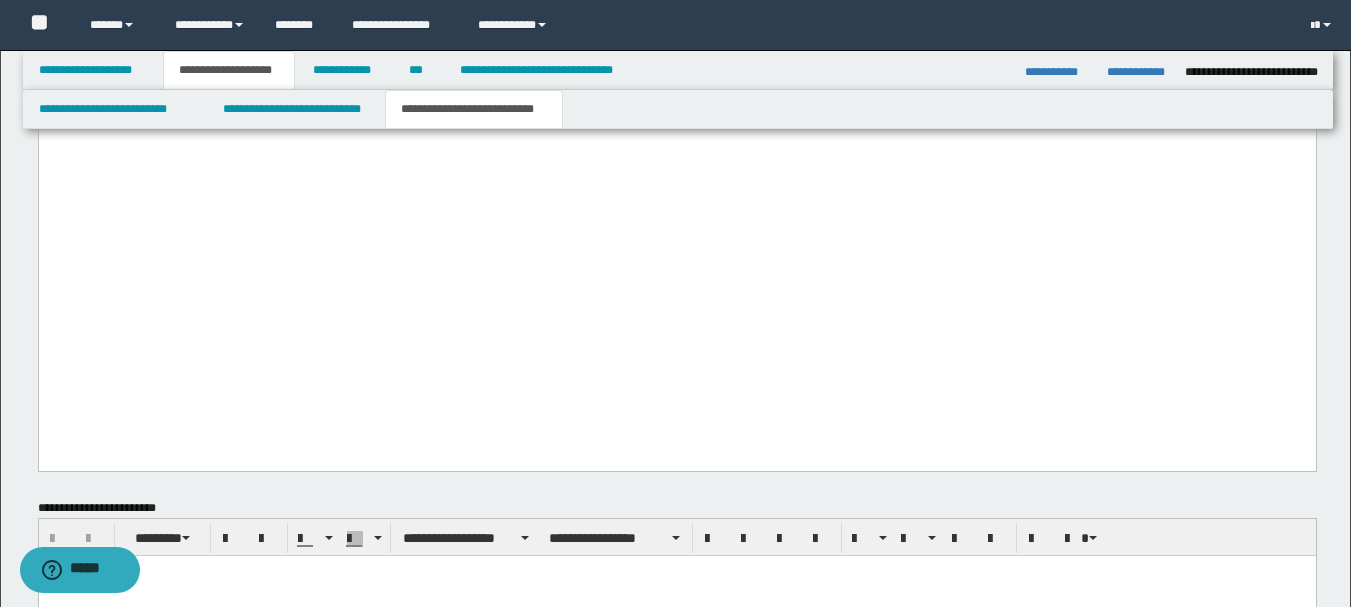 click on "**********" at bounding box center (676, -89) 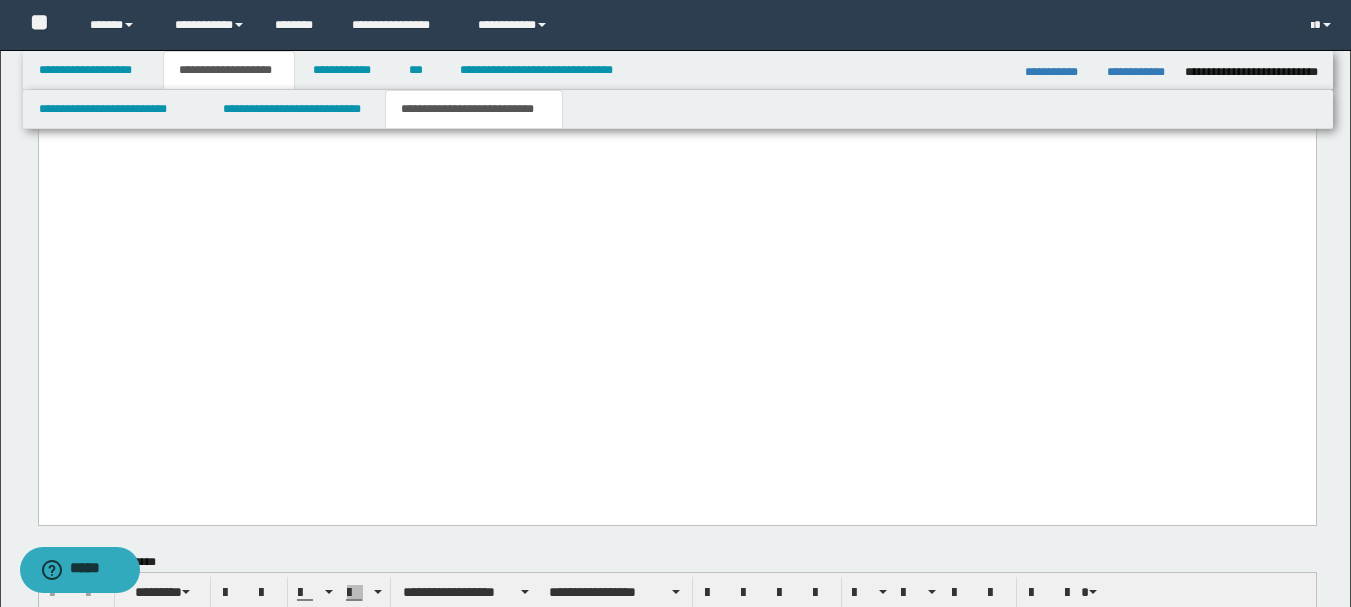 paste 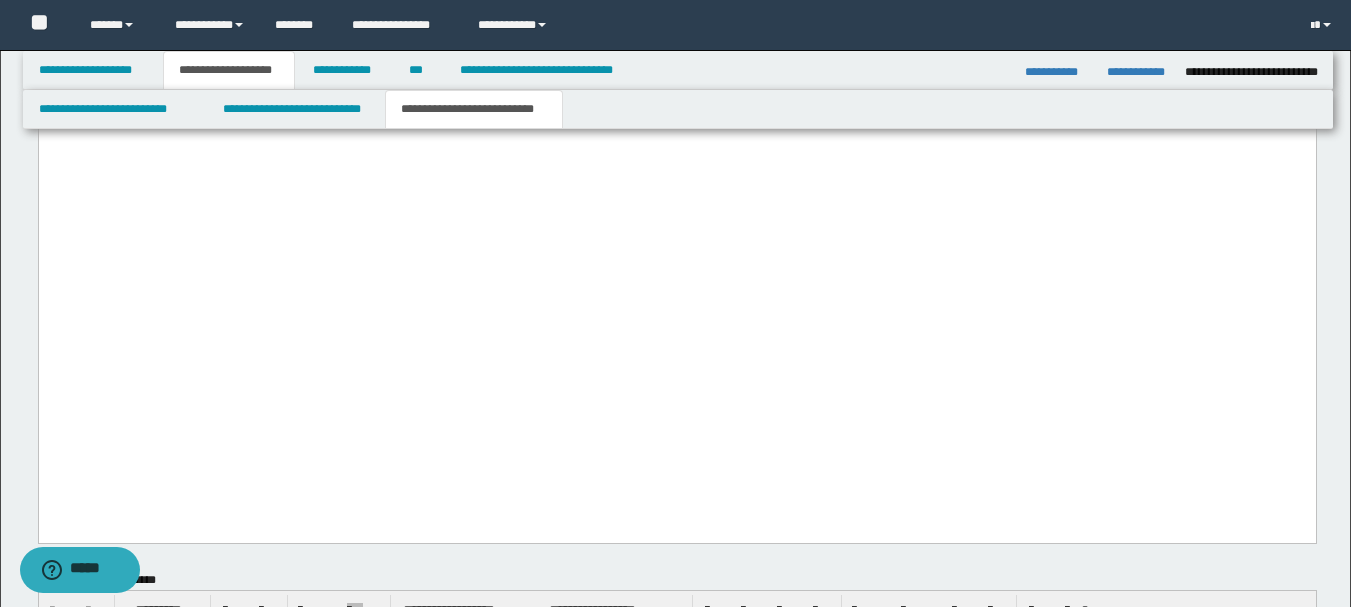 click on "**********" at bounding box center (676, 2) 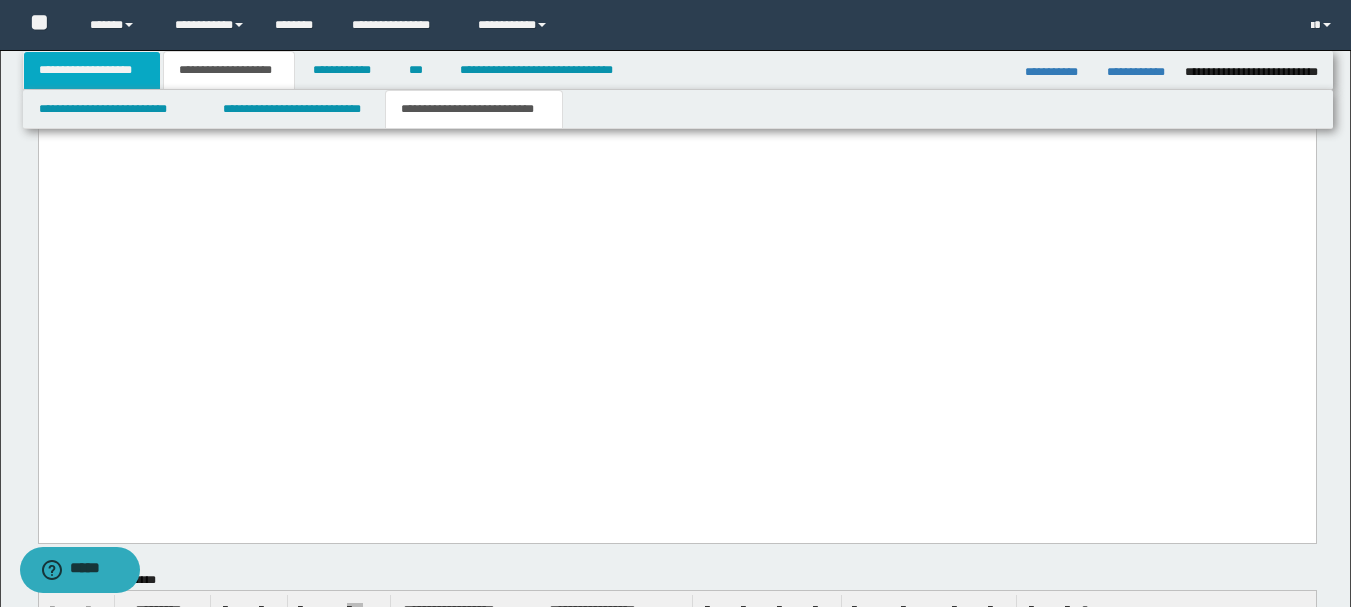 click on "**********" at bounding box center (92, 70) 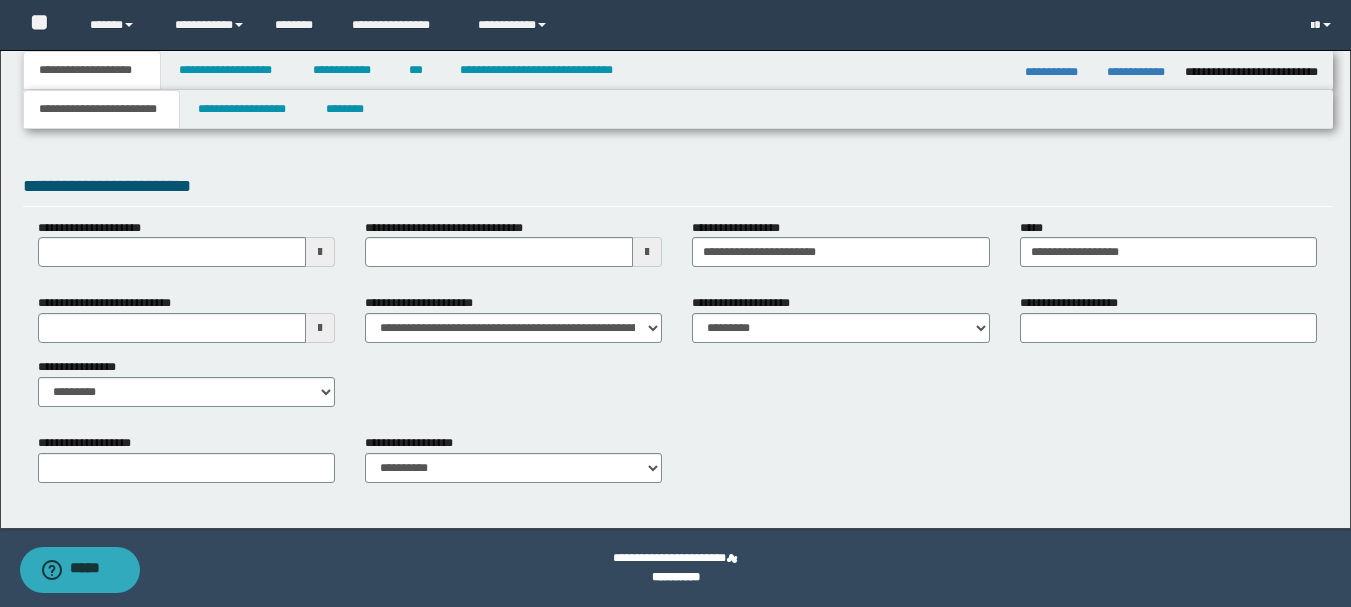 scroll, scrollTop: 341, scrollLeft: 0, axis: vertical 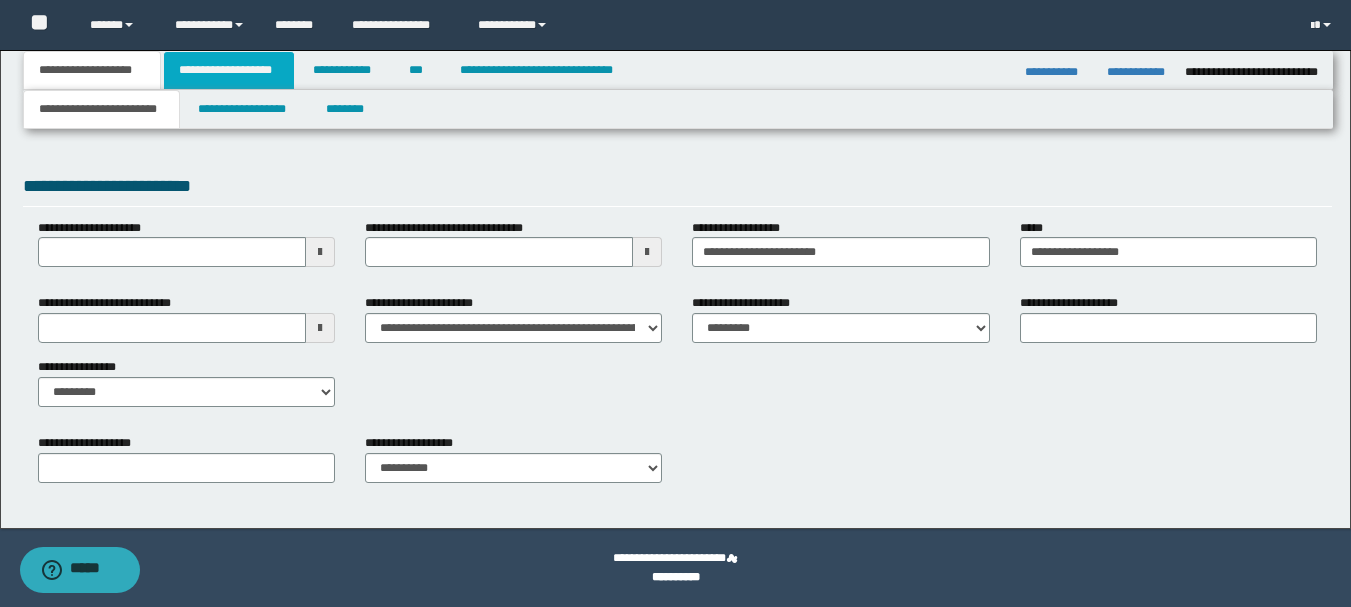 click on "**********" at bounding box center [229, 70] 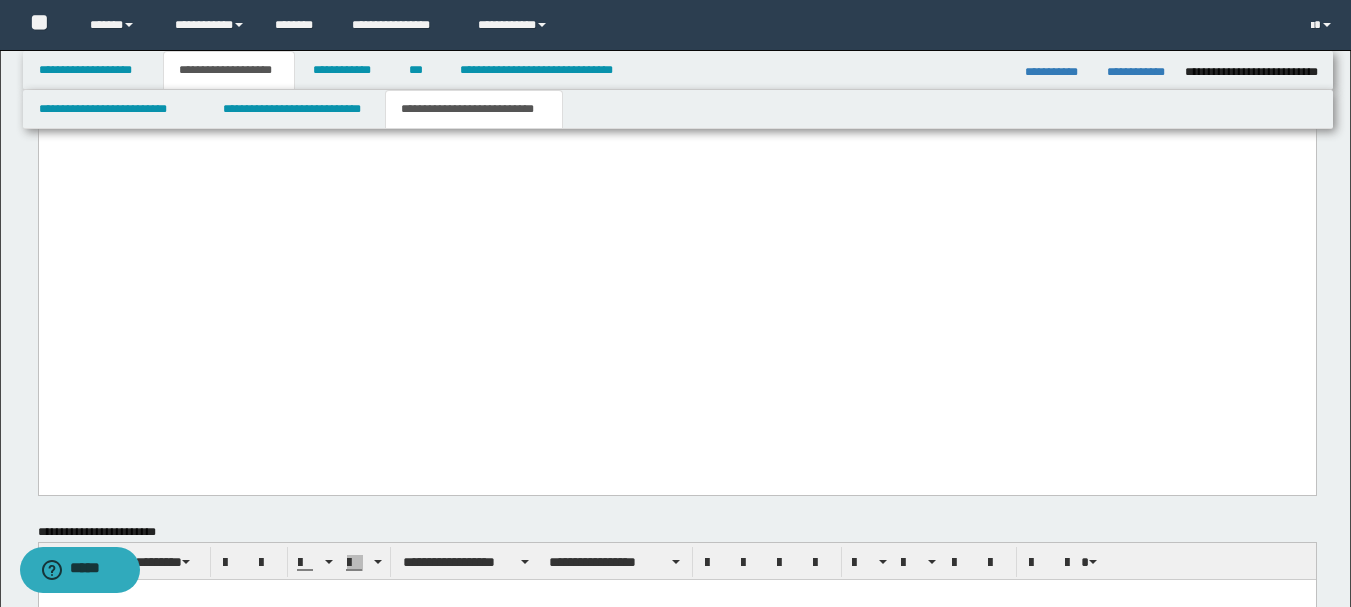 scroll, scrollTop: 3841, scrollLeft: 0, axis: vertical 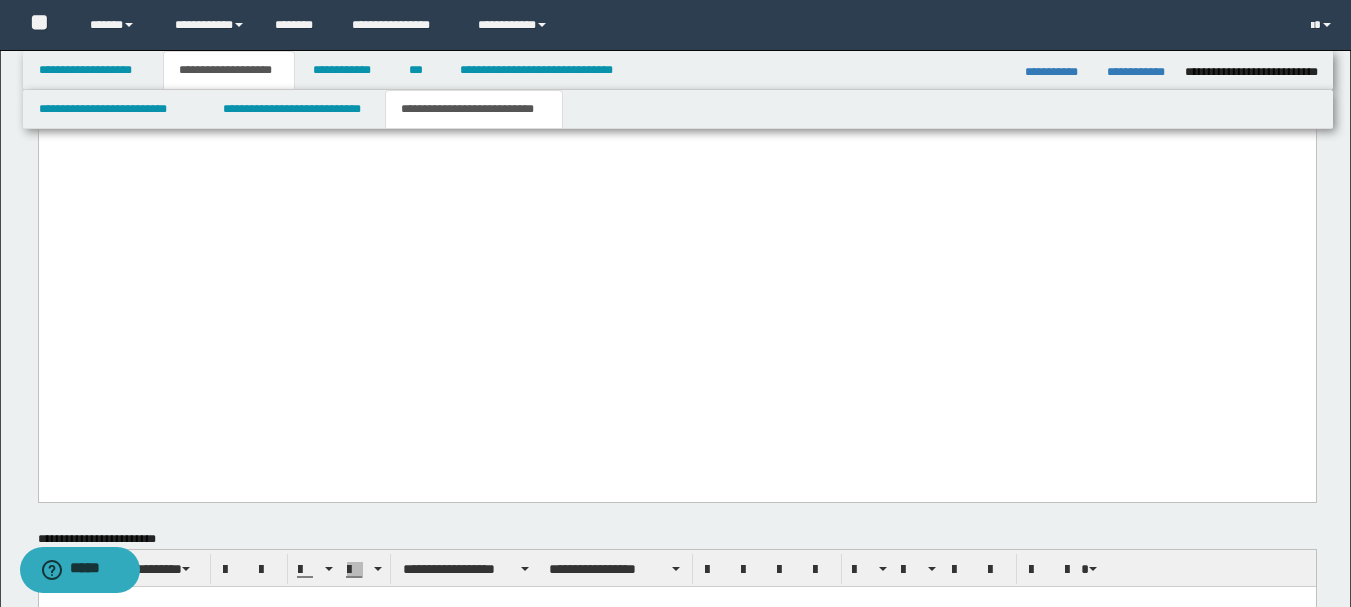 click on "**********" at bounding box center (676, -39) 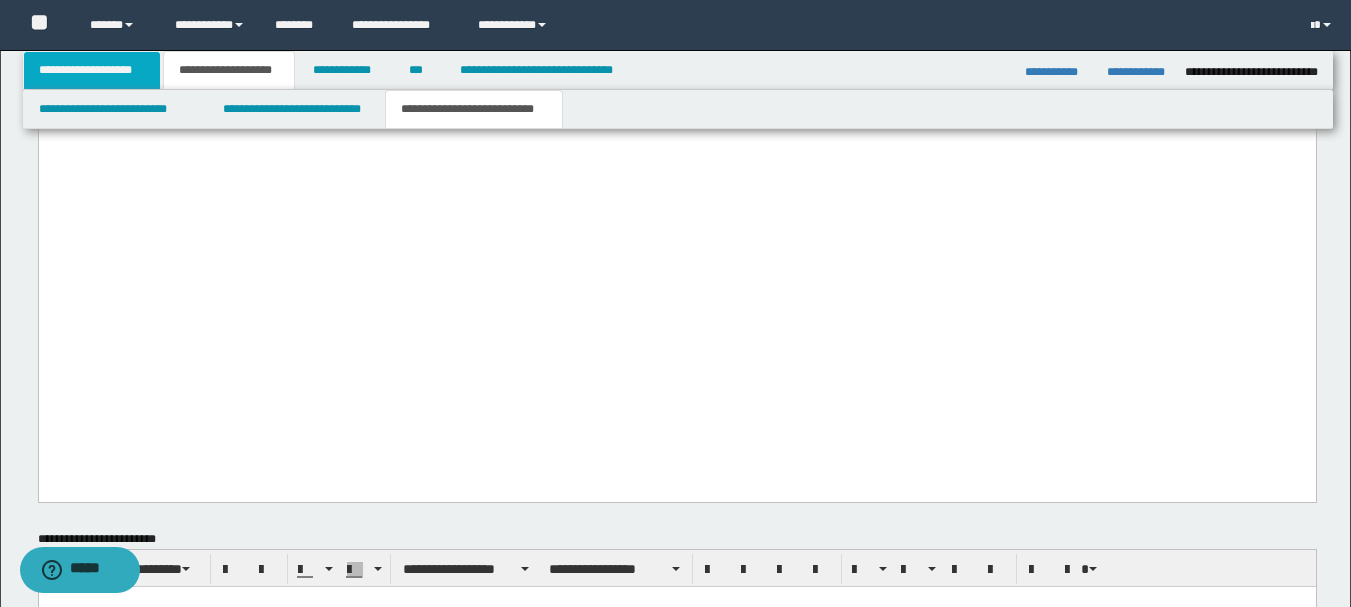 click on "**********" at bounding box center [92, 70] 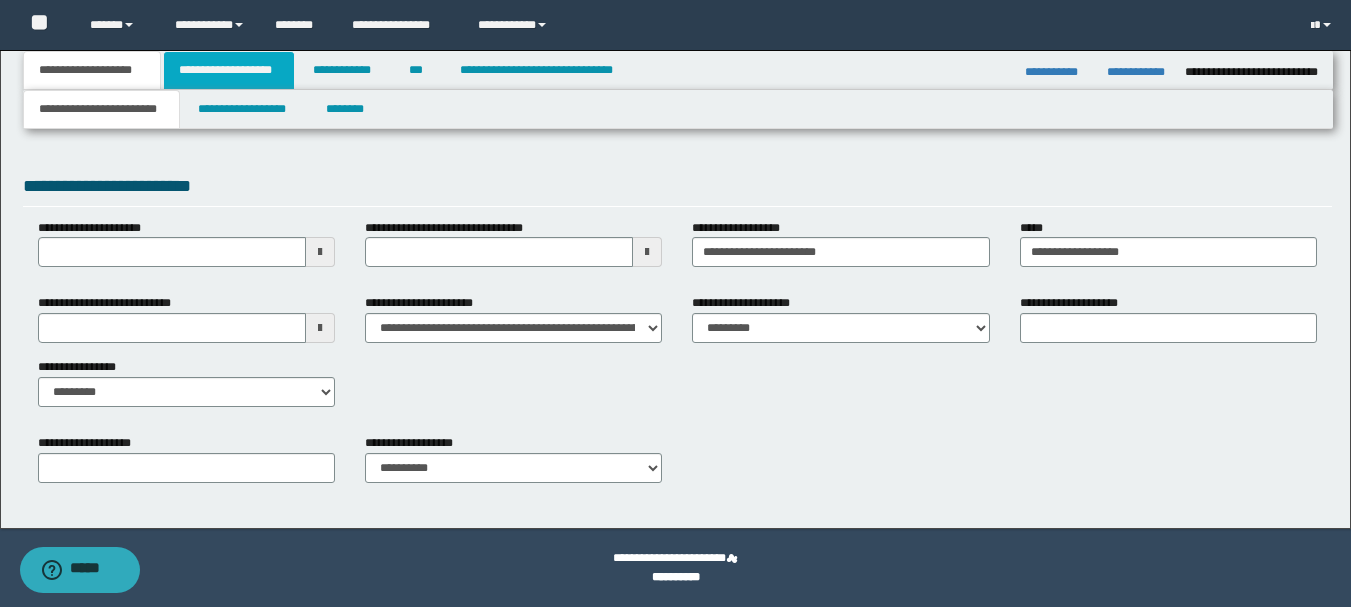 click on "**********" at bounding box center [229, 70] 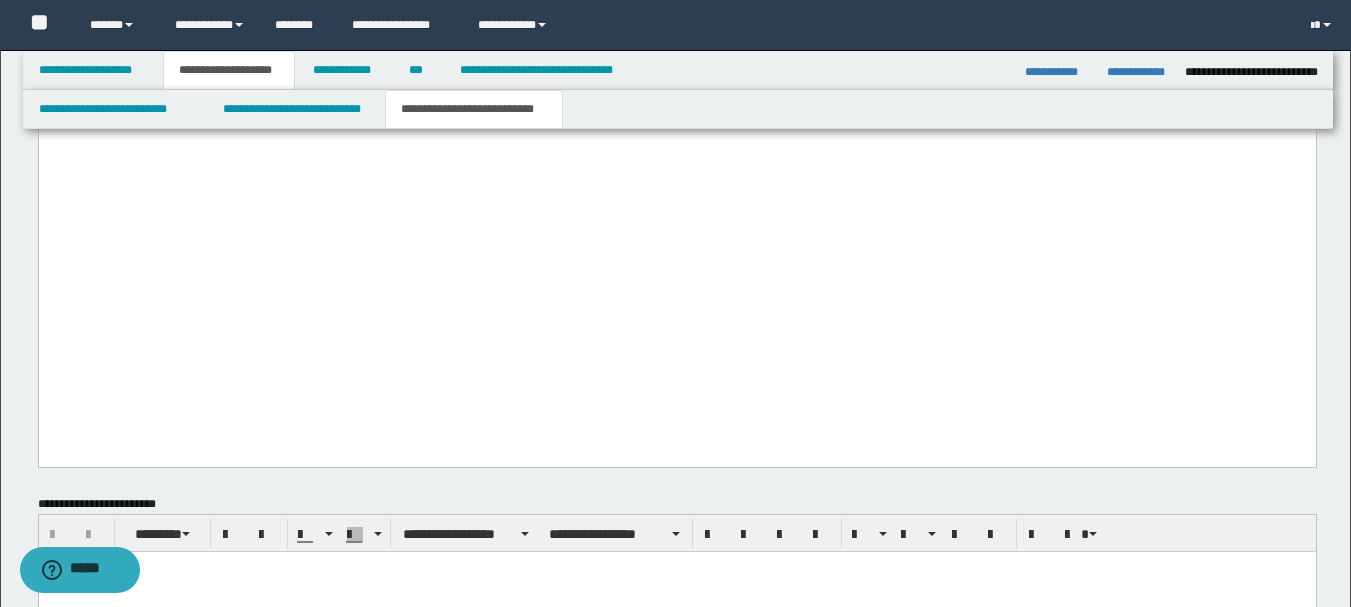 scroll, scrollTop: 3841, scrollLeft: 0, axis: vertical 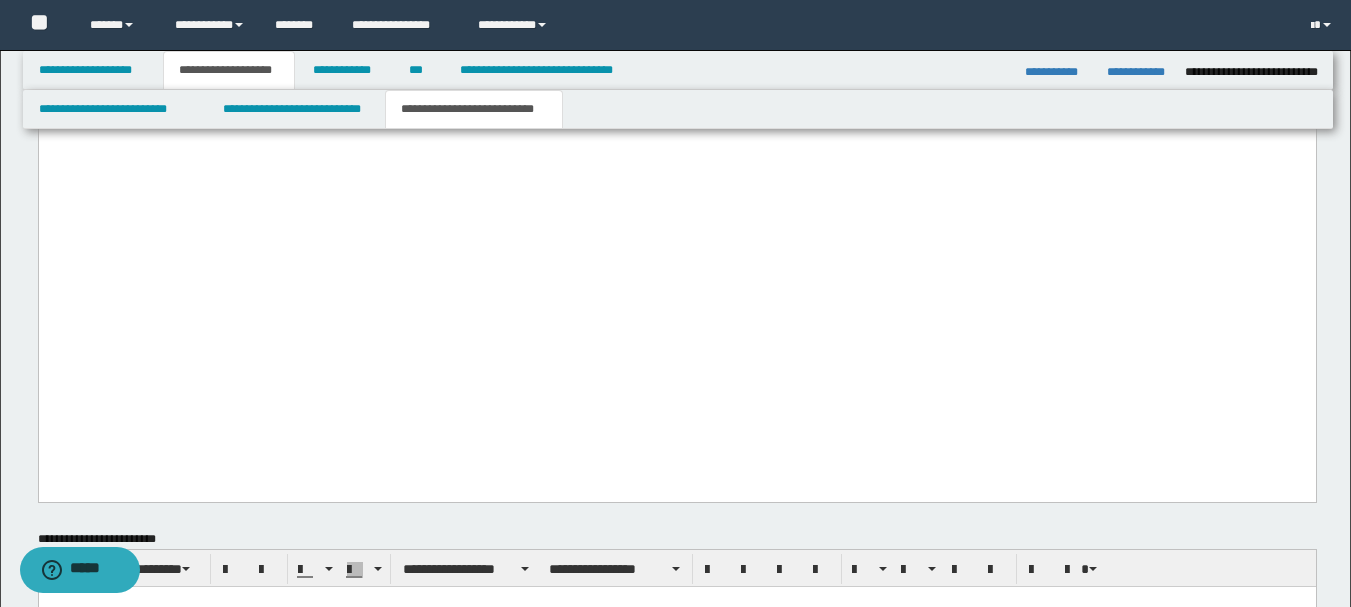click on "**********" at bounding box center [676, -39] 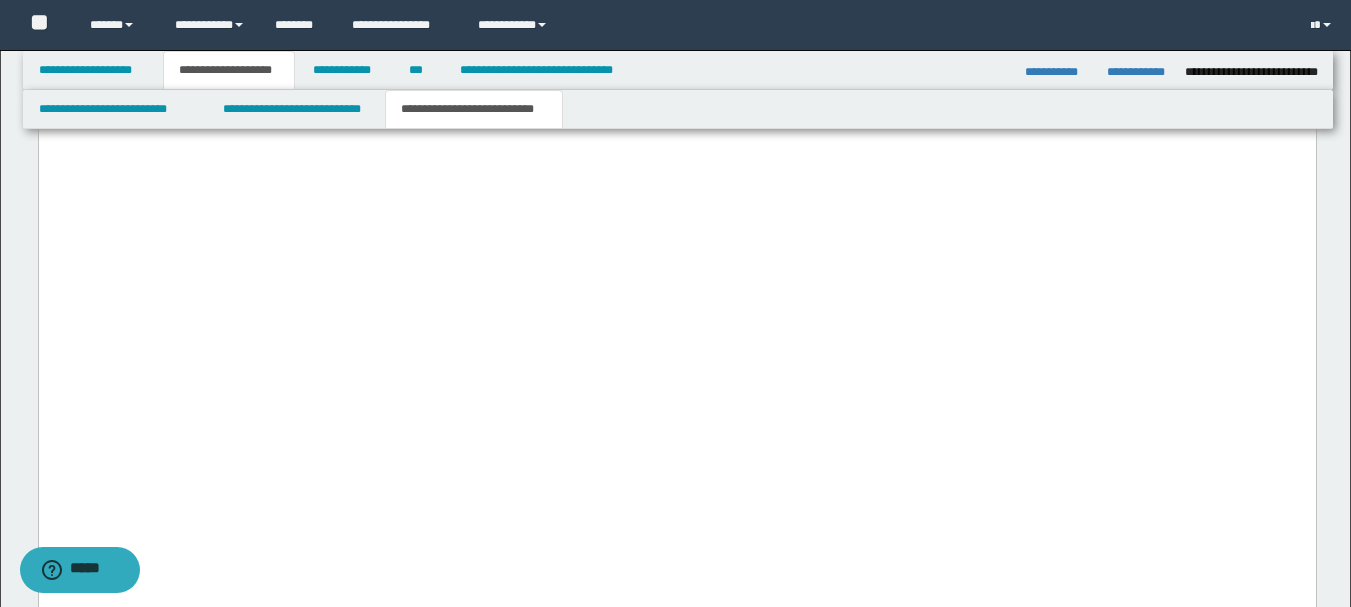 scroll, scrollTop: 5841, scrollLeft: 0, axis: vertical 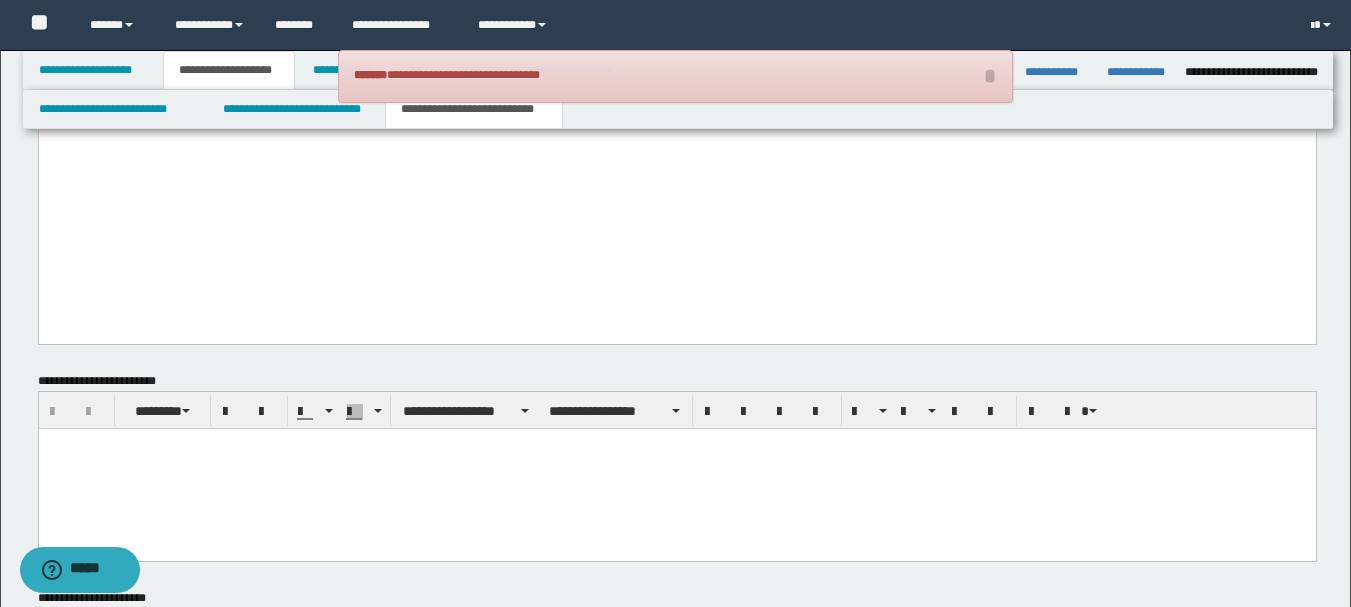 click on "**********" at bounding box center [173, -588] 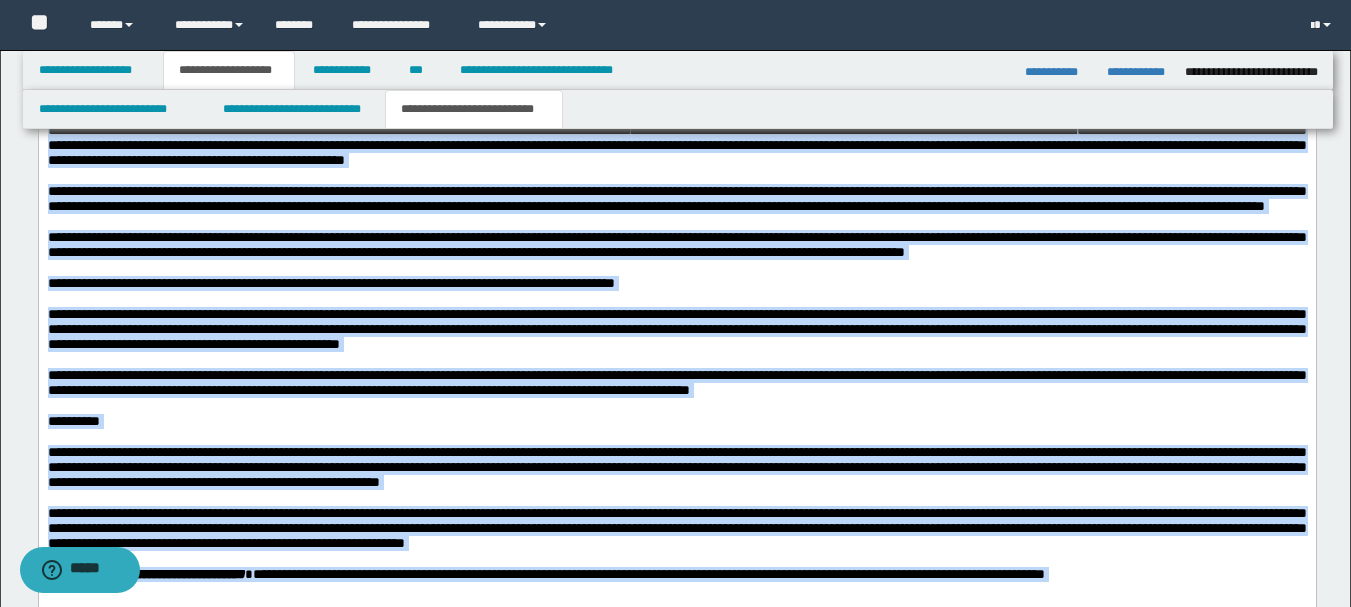 scroll, scrollTop: 3841, scrollLeft: 0, axis: vertical 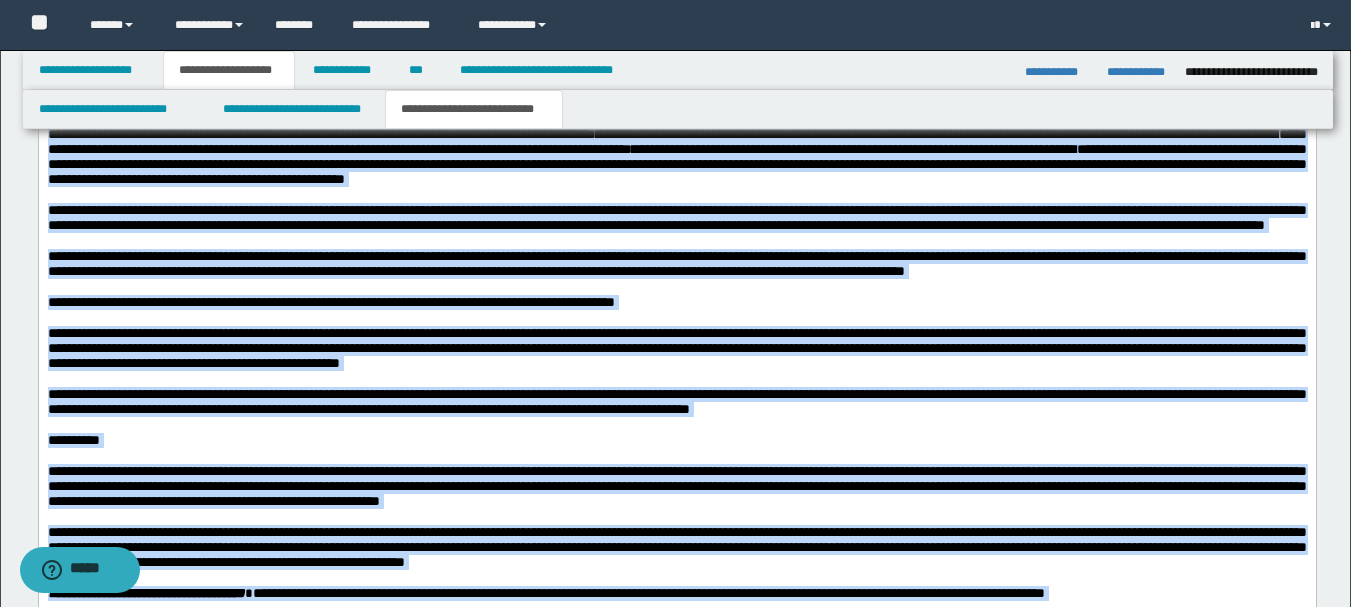 drag, startPoint x: 414, startPoint y: 2237, endPoint x: 8, endPoint y: 368, distance: 1912.5891 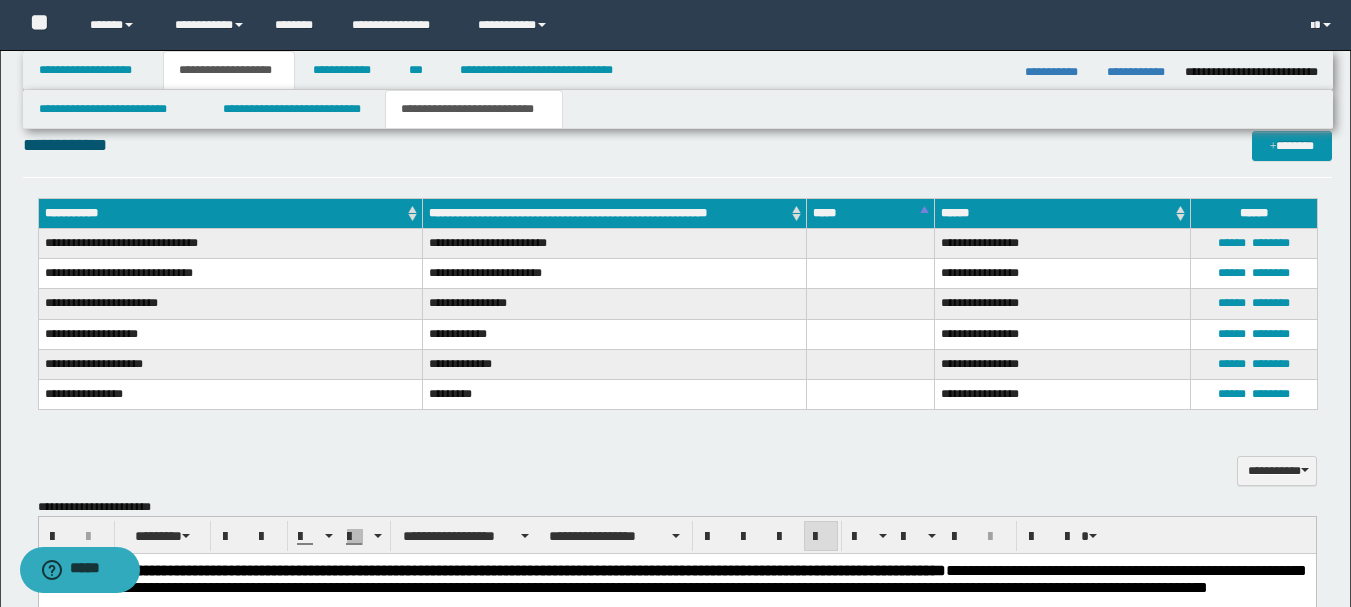 scroll, scrollTop: 1541, scrollLeft: 0, axis: vertical 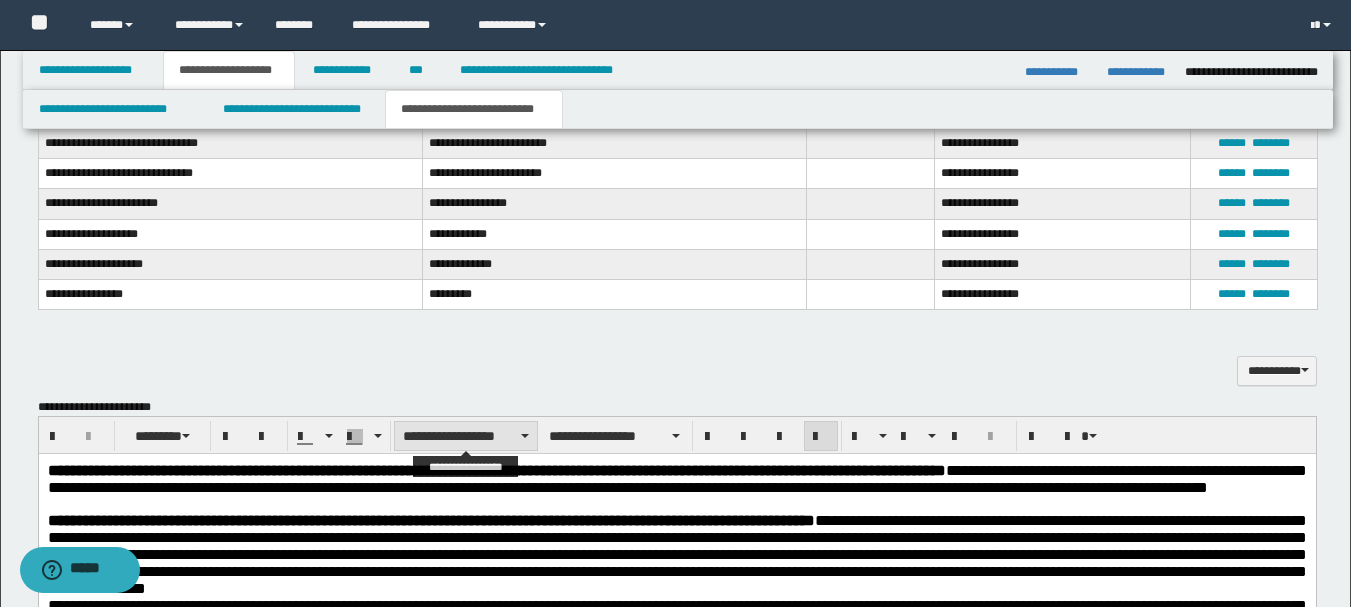 click on "**********" at bounding box center (466, 436) 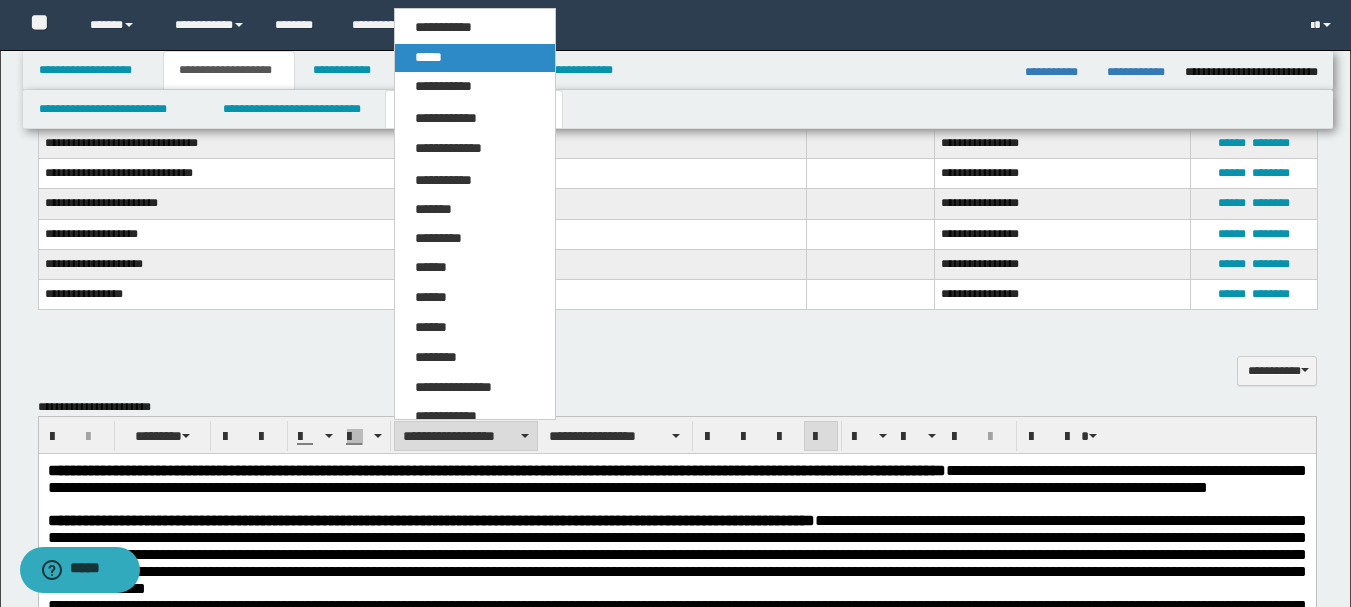 click on "*****" at bounding box center [475, 58] 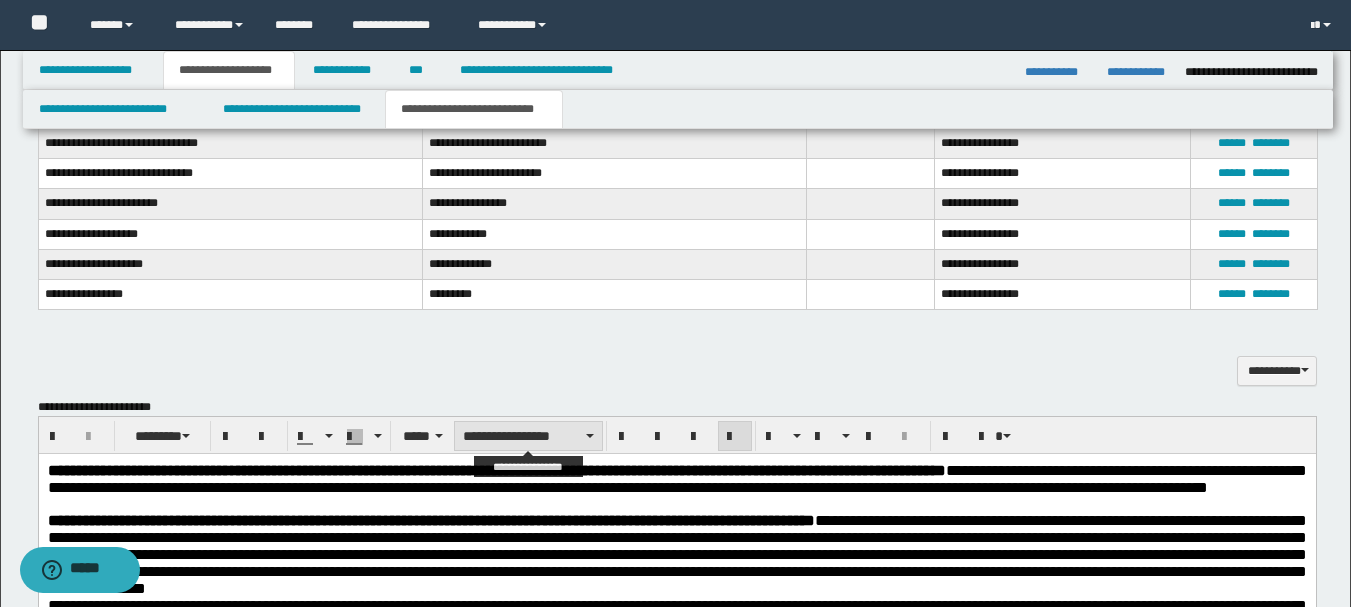 click on "**********" at bounding box center (528, 436) 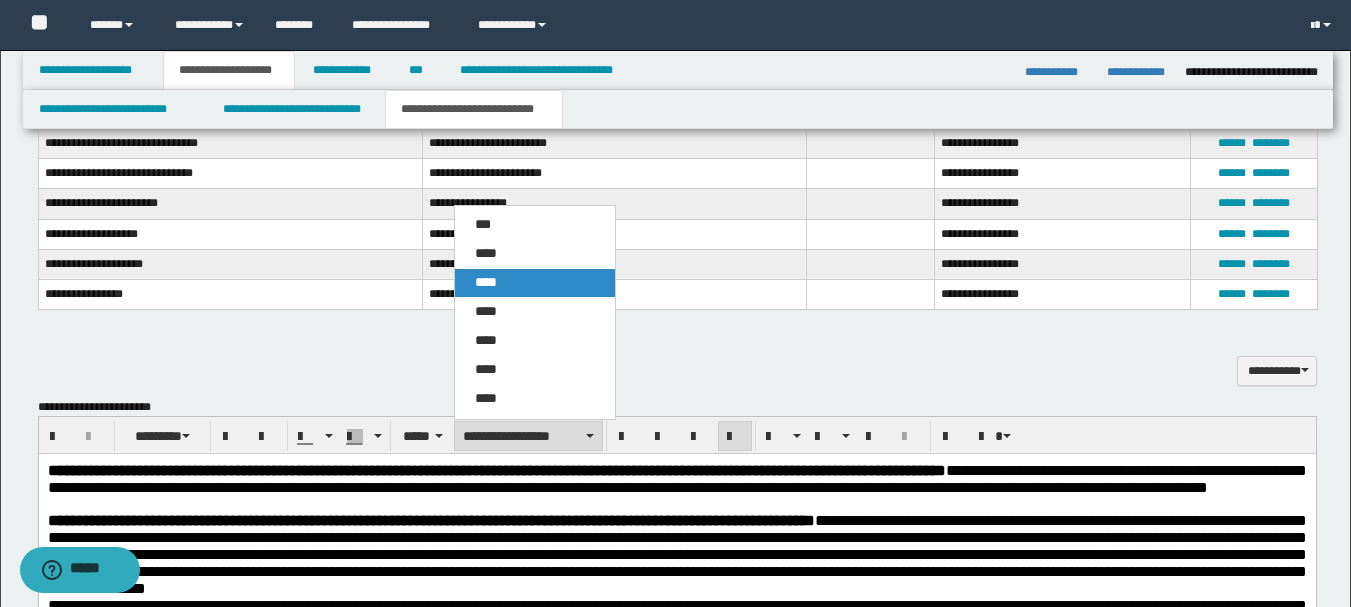click on "****" at bounding box center (535, 283) 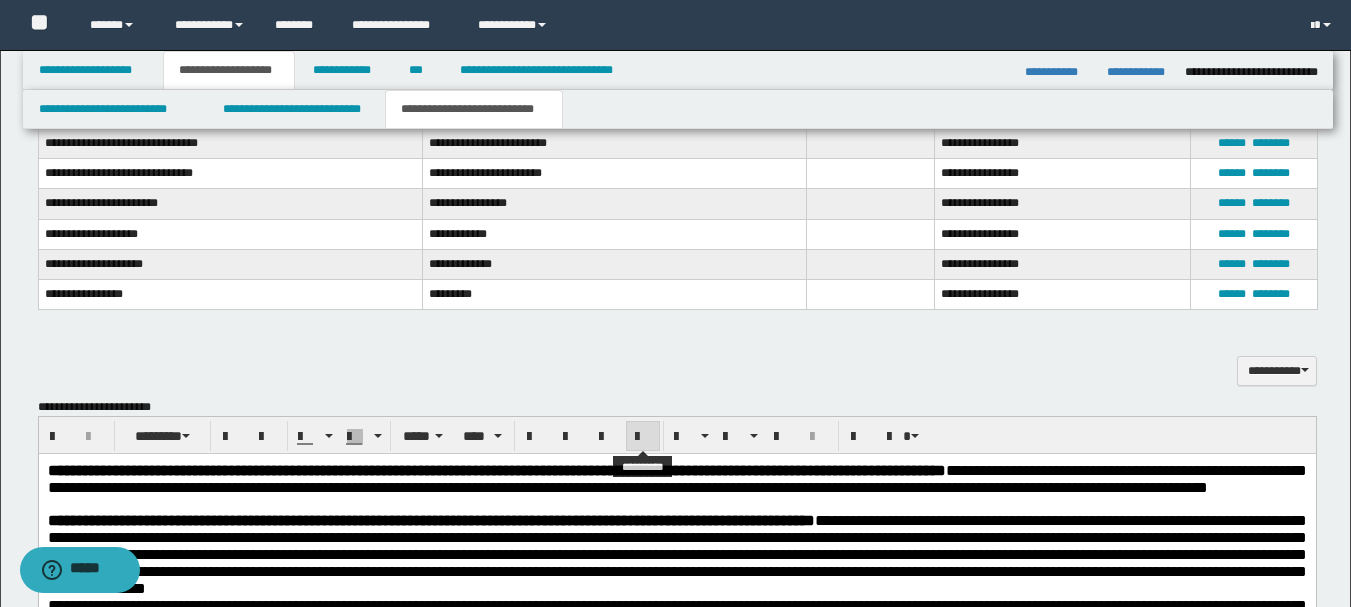 click at bounding box center [643, 437] 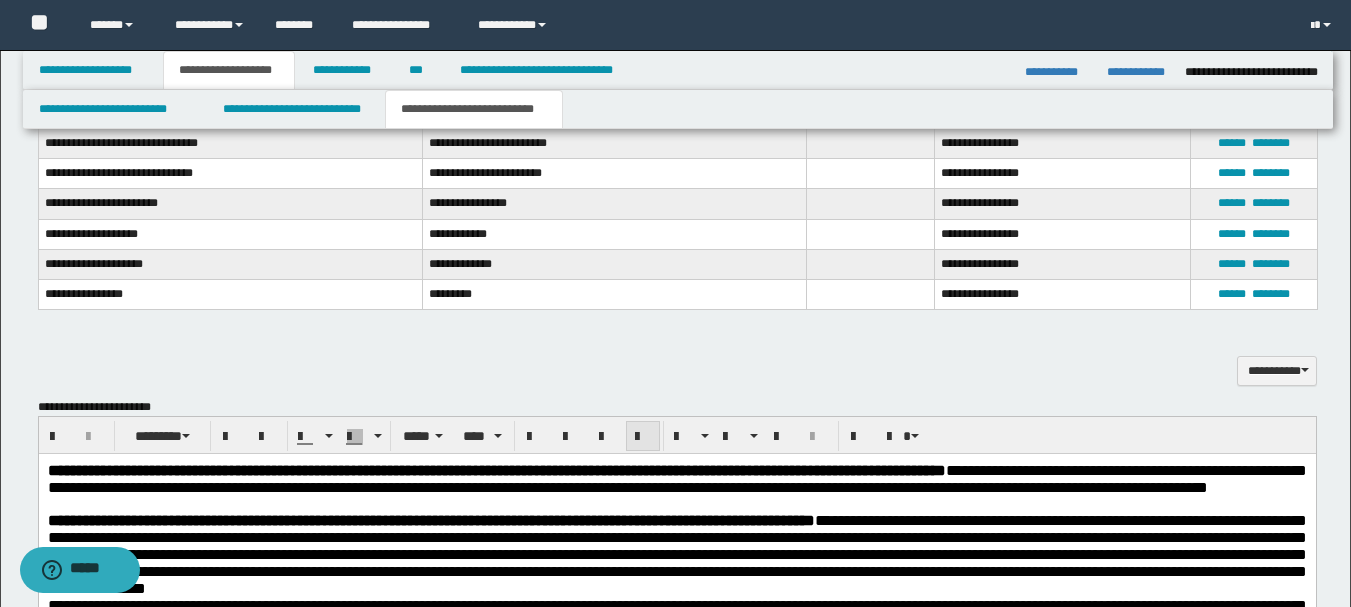 click at bounding box center [643, 437] 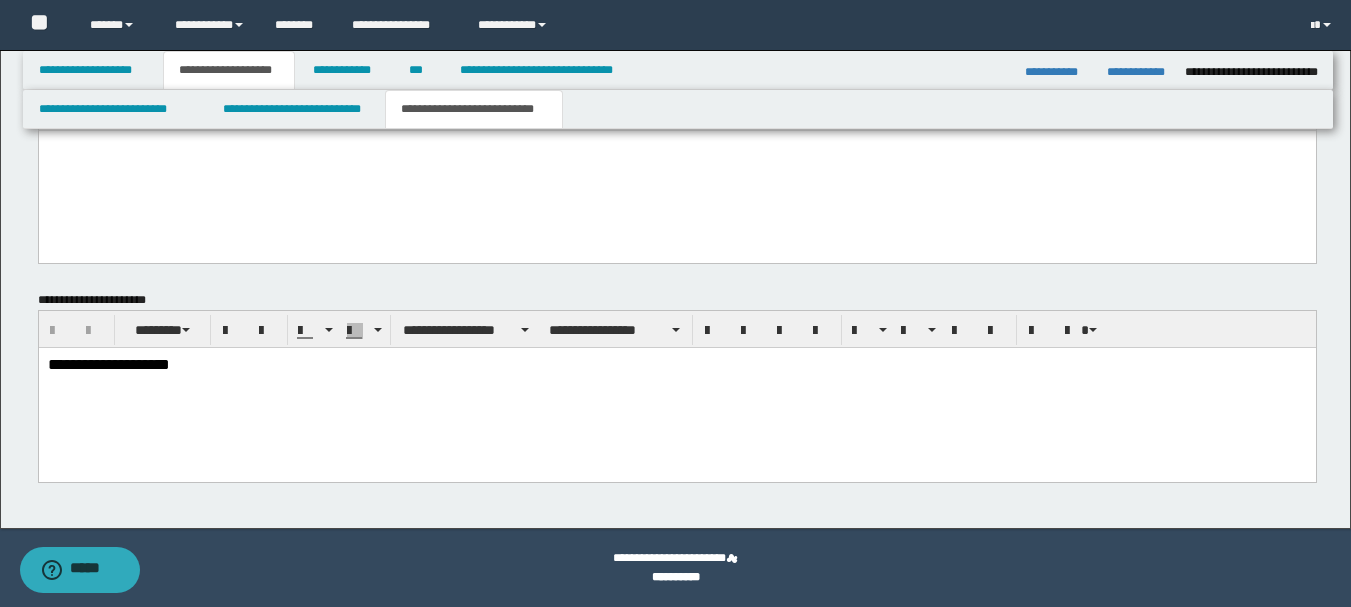 scroll, scrollTop: 5702, scrollLeft: 0, axis: vertical 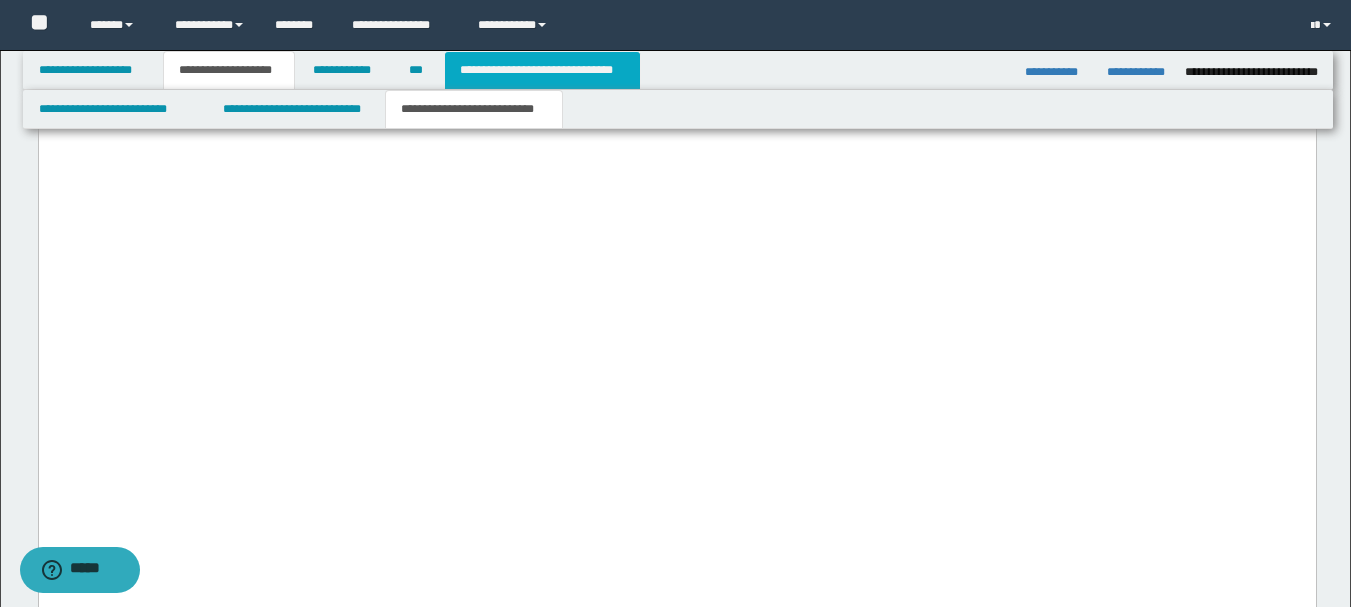 click on "**********" at bounding box center (542, 70) 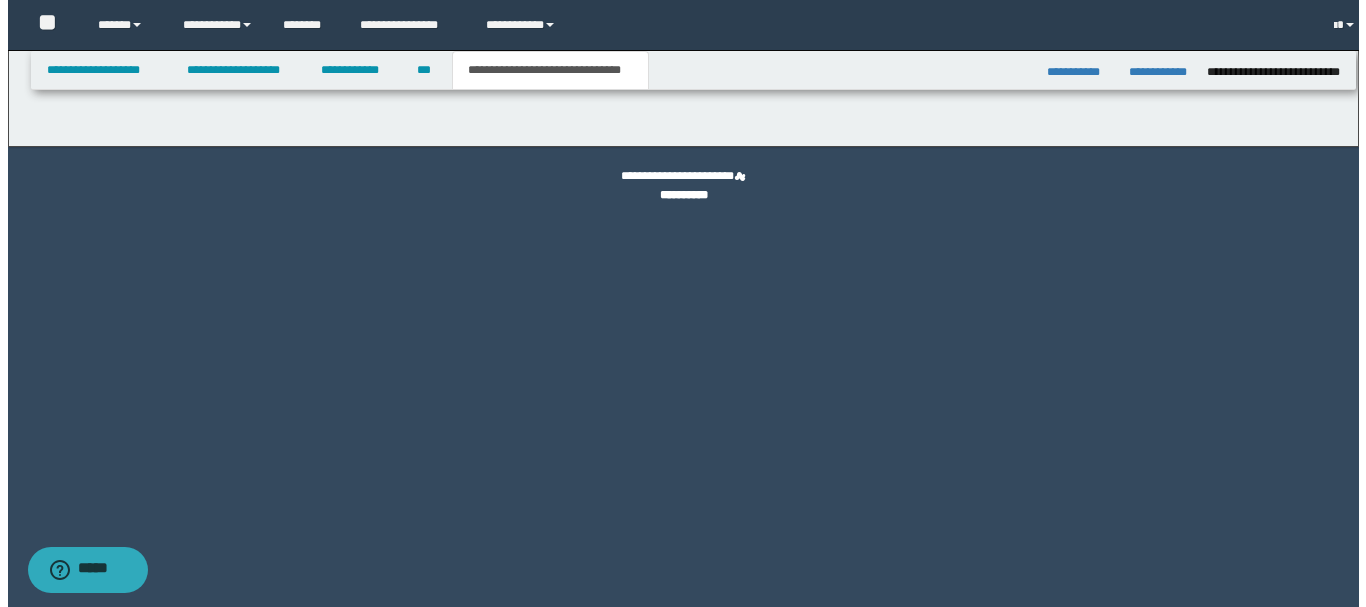 scroll, scrollTop: 0, scrollLeft: 0, axis: both 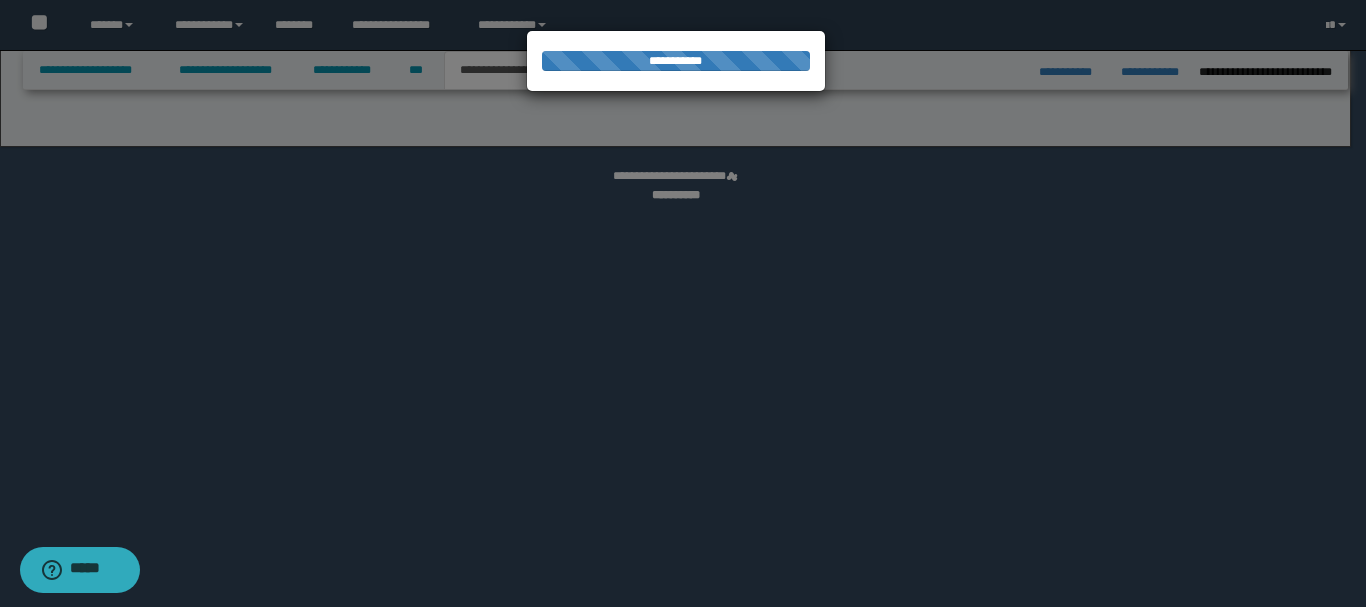 select on "*" 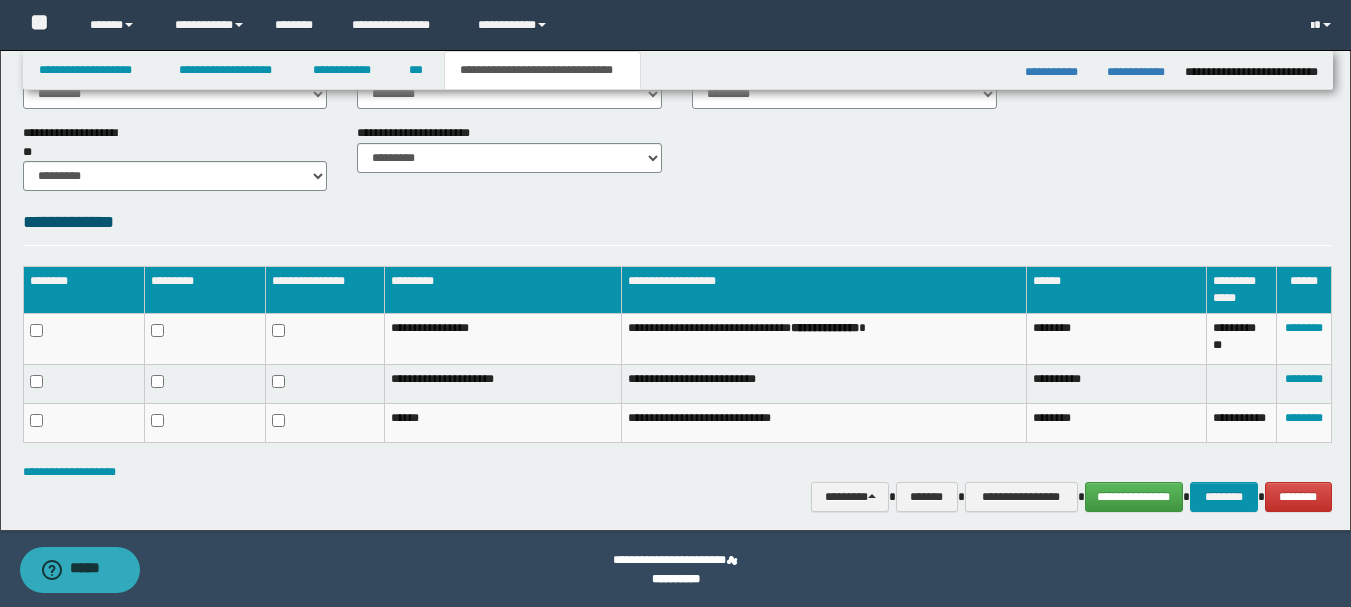 scroll, scrollTop: 914, scrollLeft: 0, axis: vertical 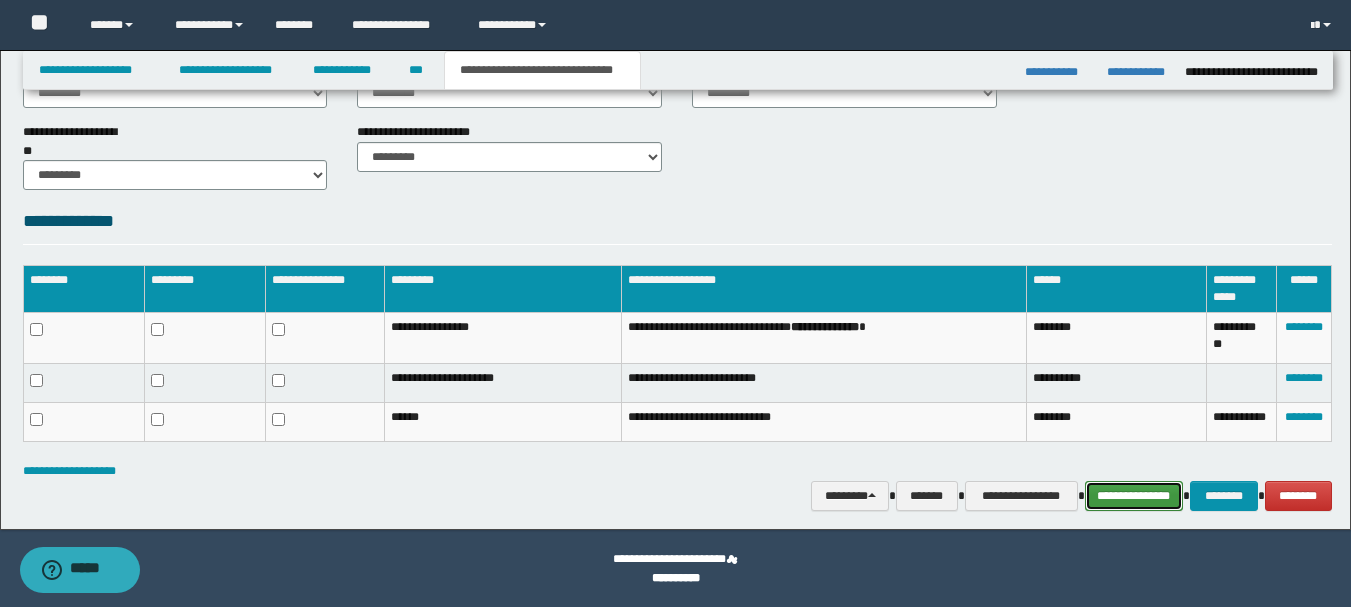 click on "**********" at bounding box center [1134, 496] 